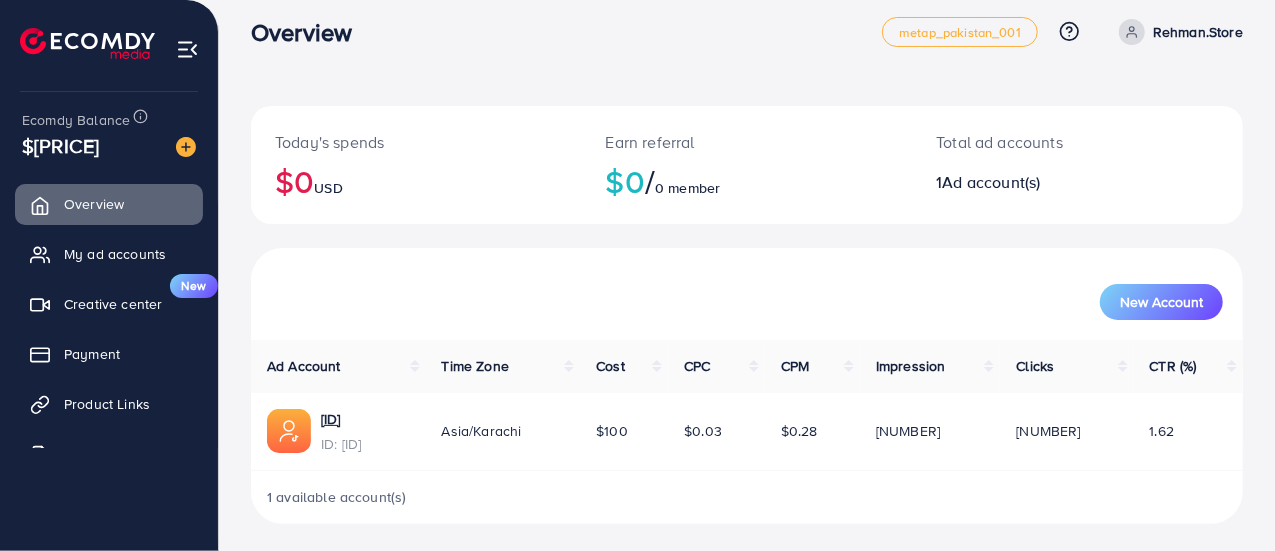 scroll, scrollTop: 22, scrollLeft: 0, axis: vertical 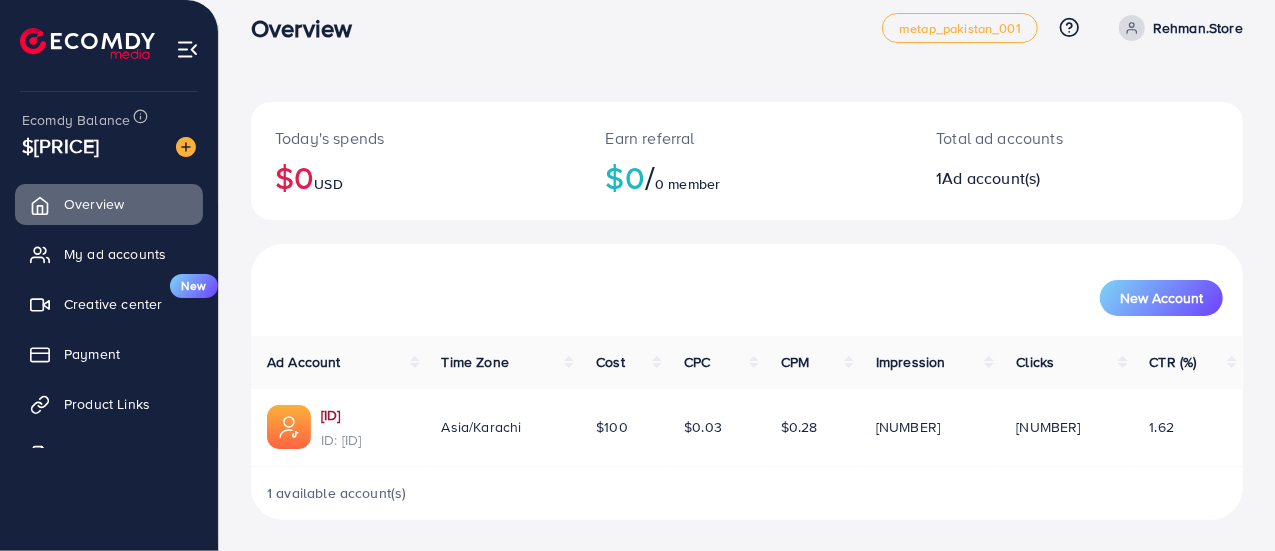 click on "[NUMBER]_[NAME]_[NUMBER]" at bounding box center (341, 415) 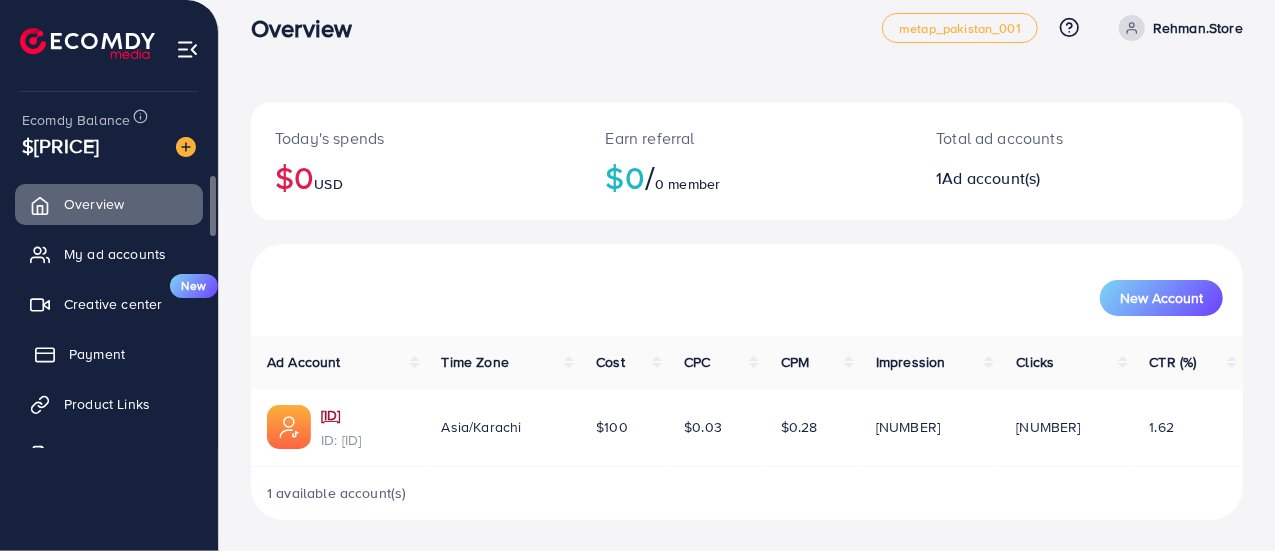 scroll, scrollTop: 66, scrollLeft: 0, axis: vertical 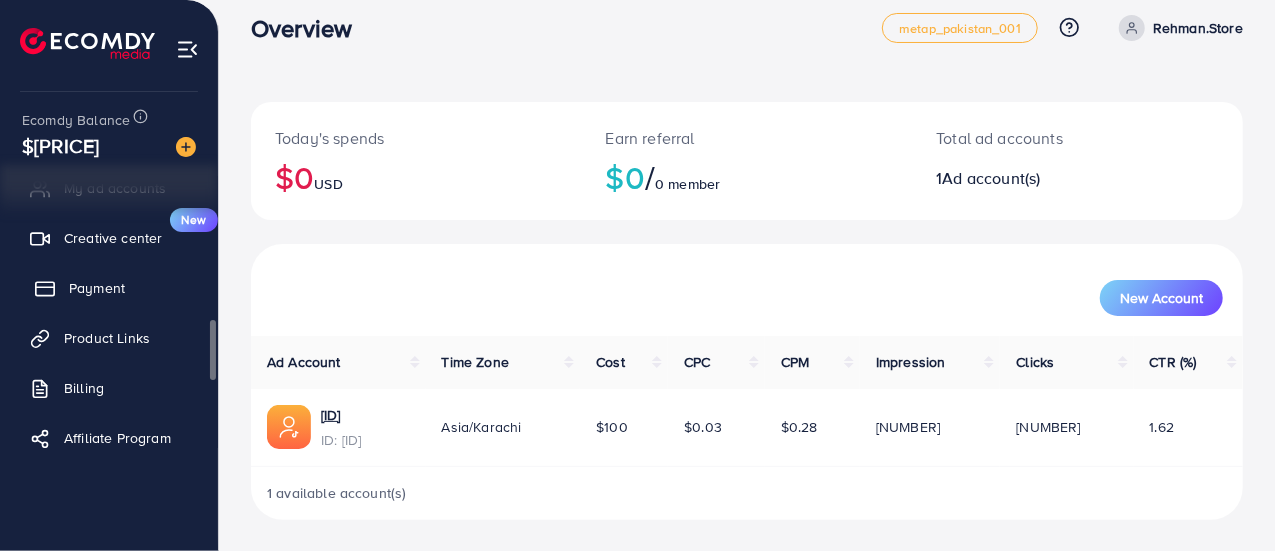 click on "Payment" at bounding box center [97, 288] 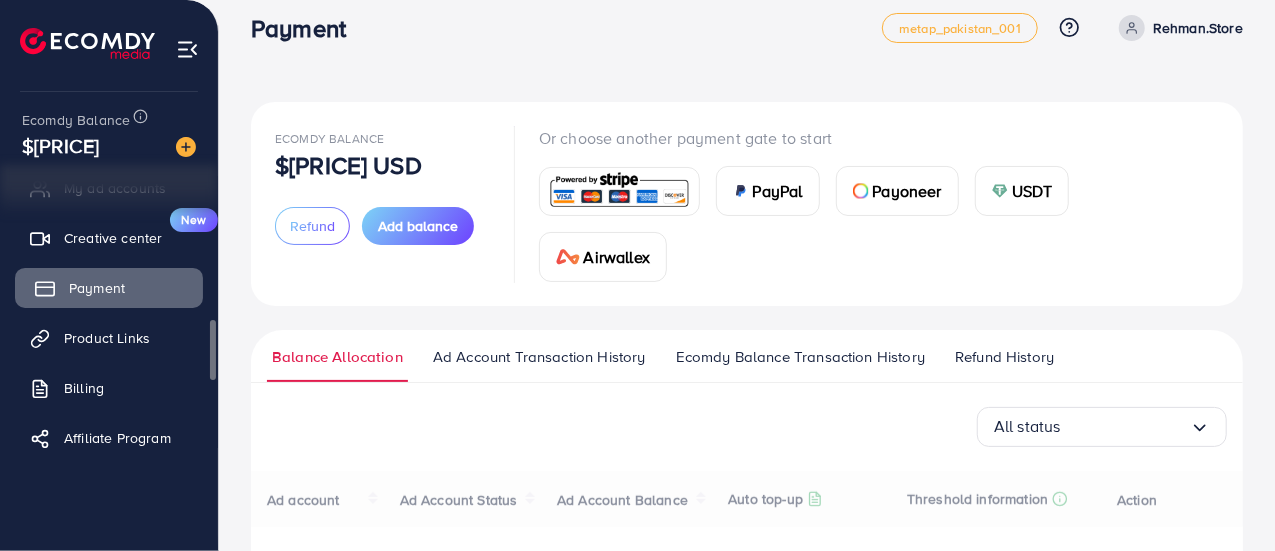 scroll, scrollTop: 0, scrollLeft: 0, axis: both 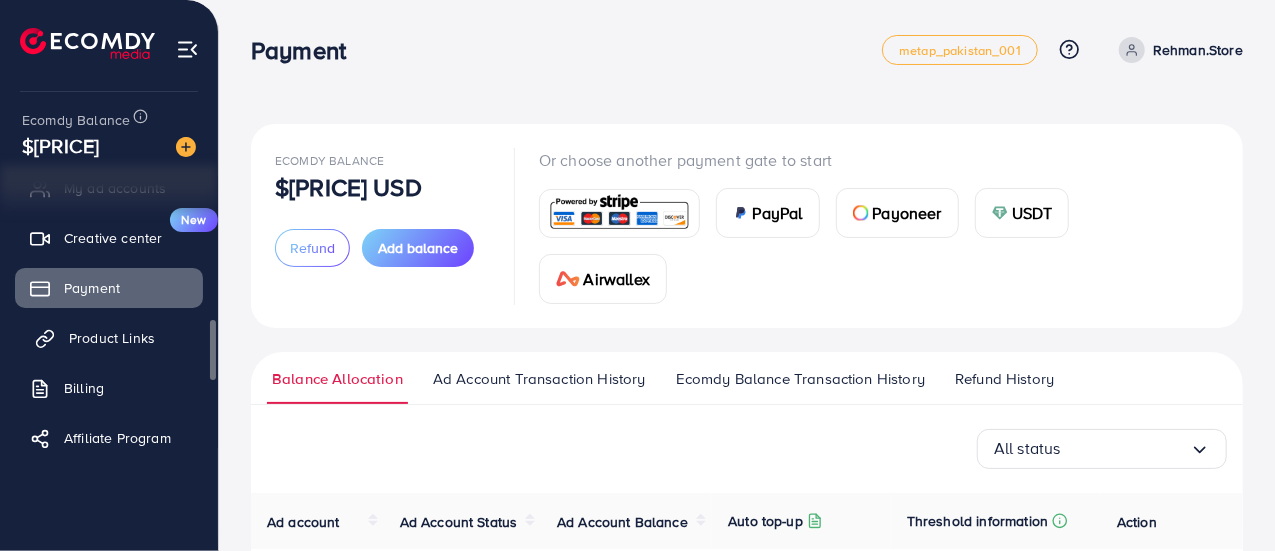 click on "Product Links" at bounding box center [112, 338] 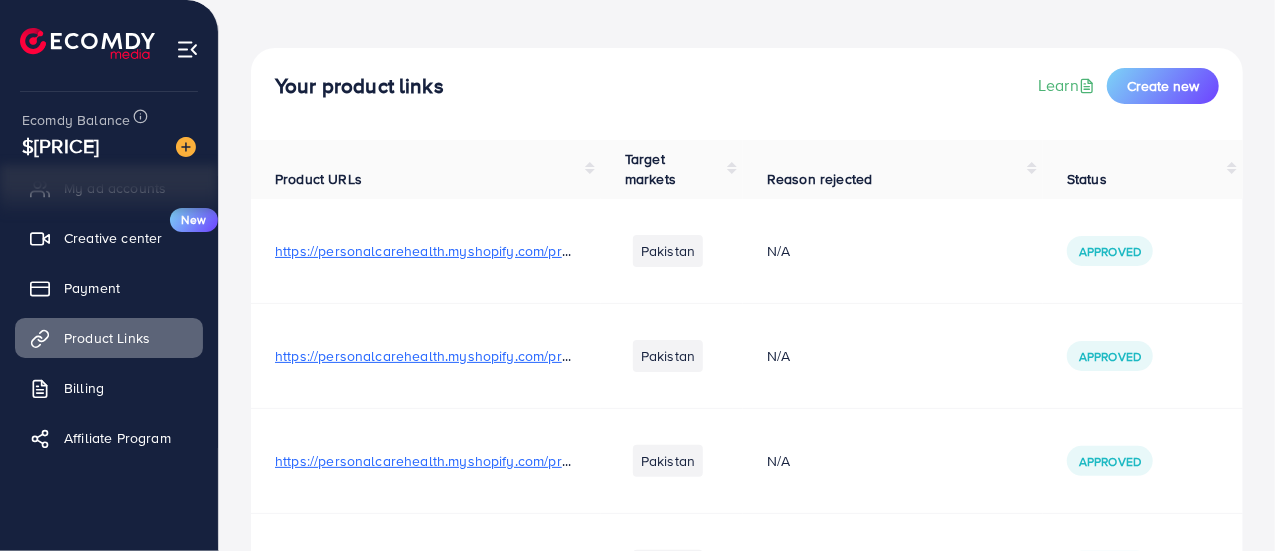 scroll, scrollTop: 0, scrollLeft: 0, axis: both 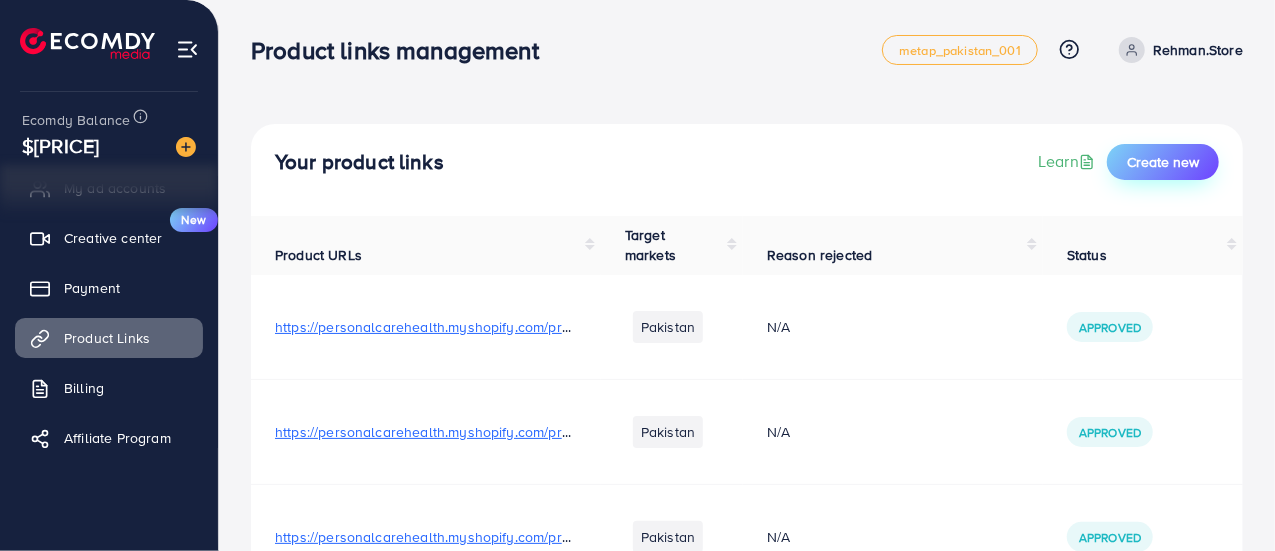 click on "Create new" at bounding box center (1163, 162) 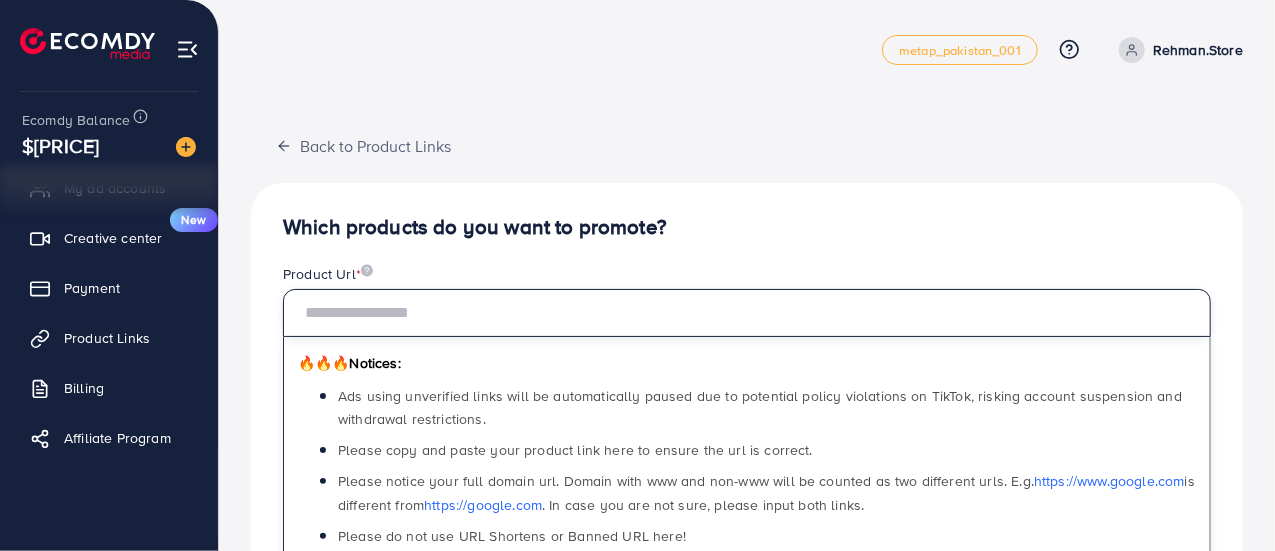 click at bounding box center [747, 313] 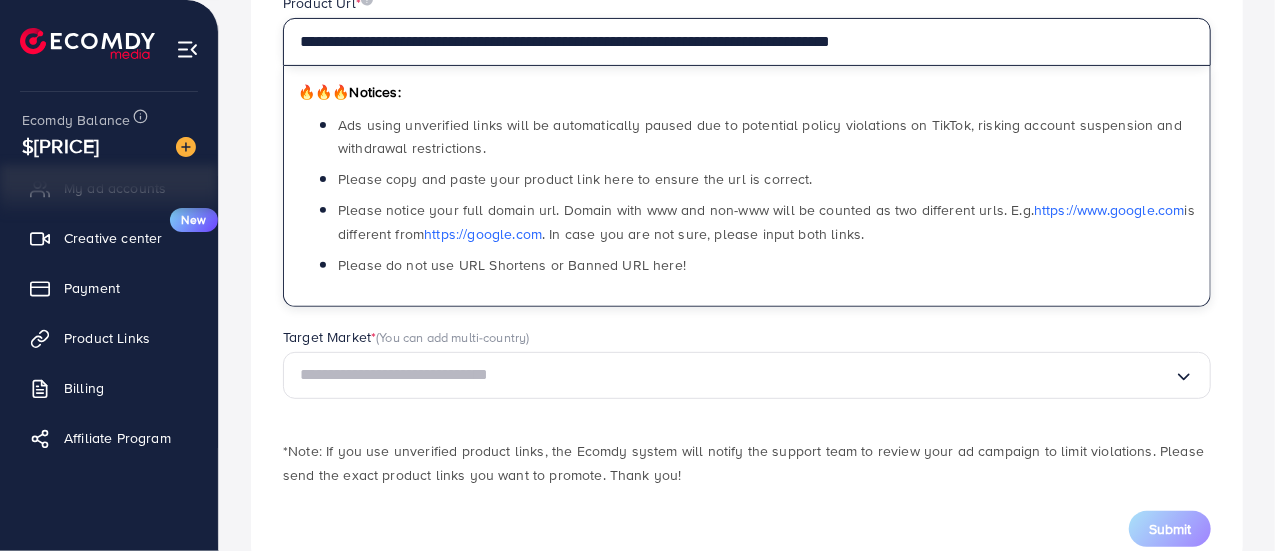 scroll, scrollTop: 300, scrollLeft: 0, axis: vertical 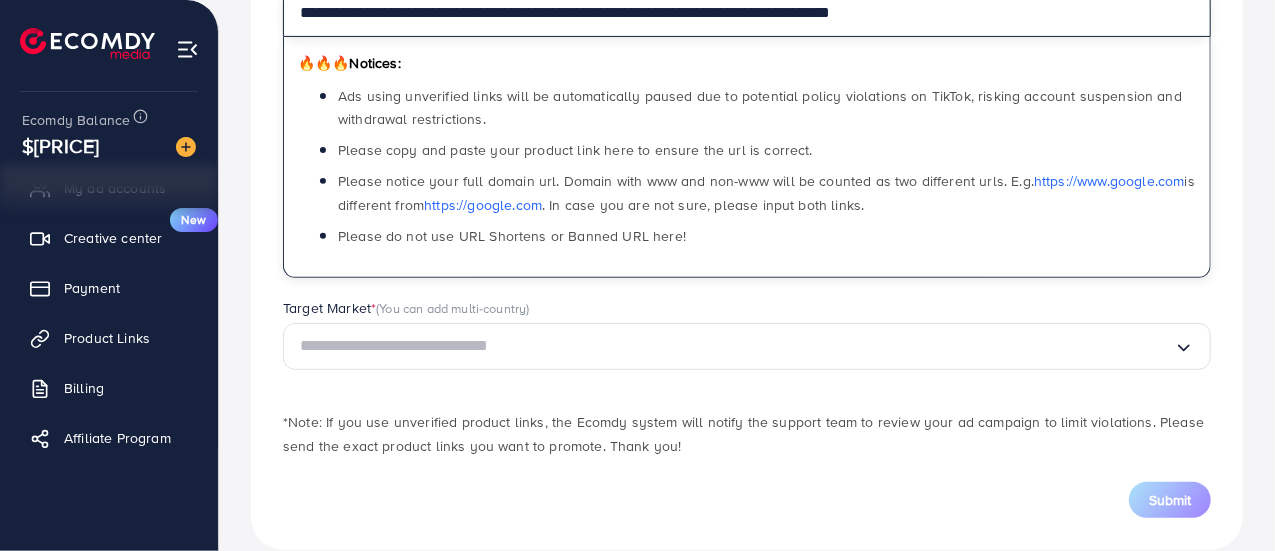 type on "**********" 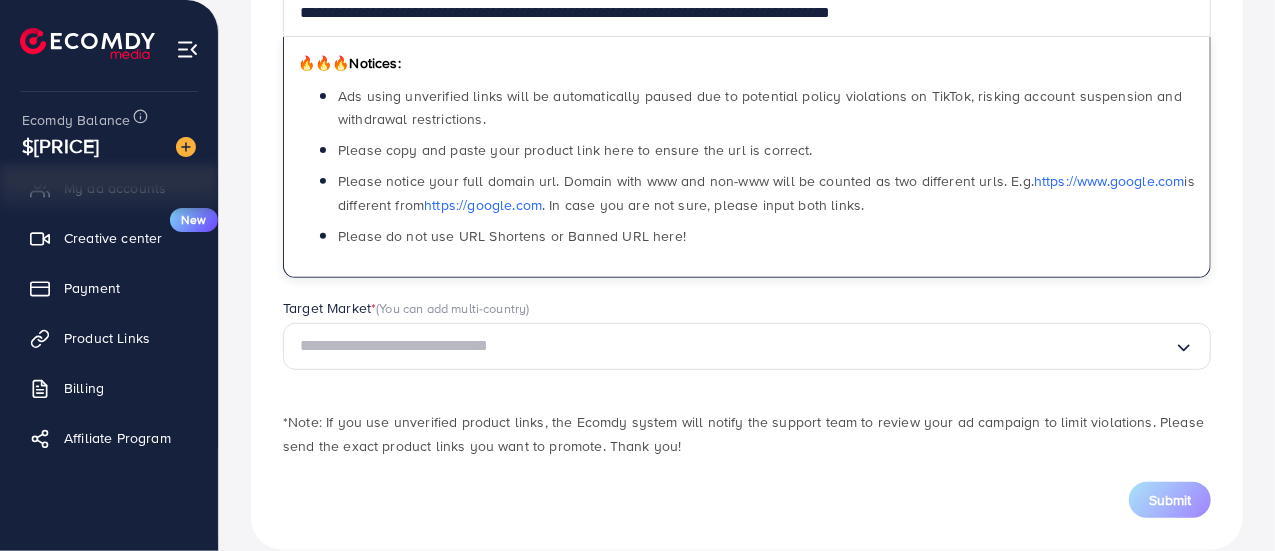 click at bounding box center [737, 346] 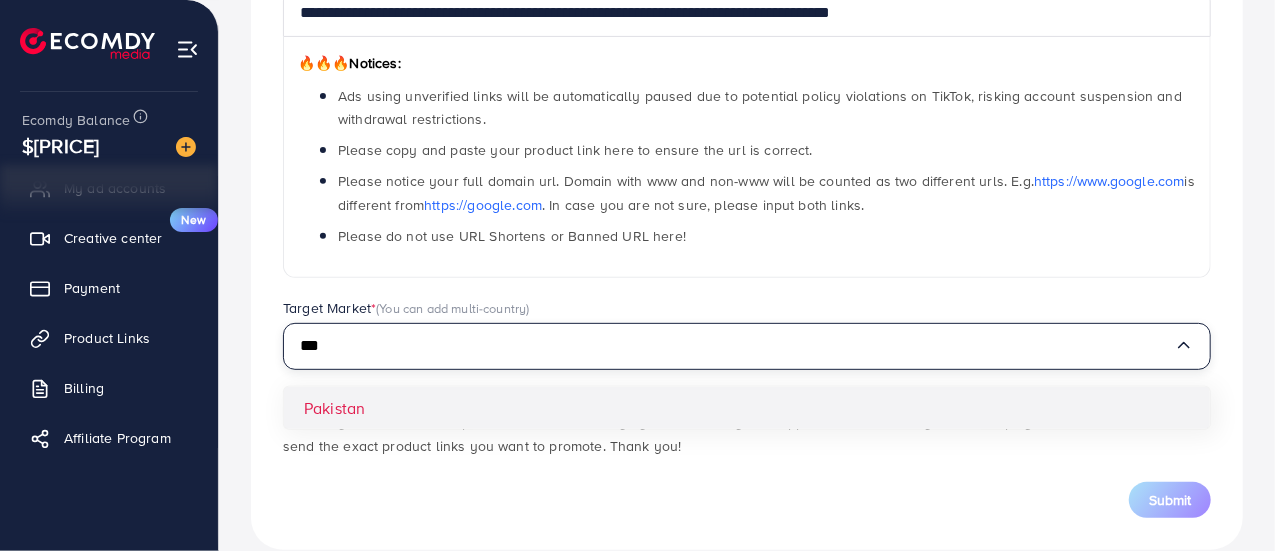 type on "***" 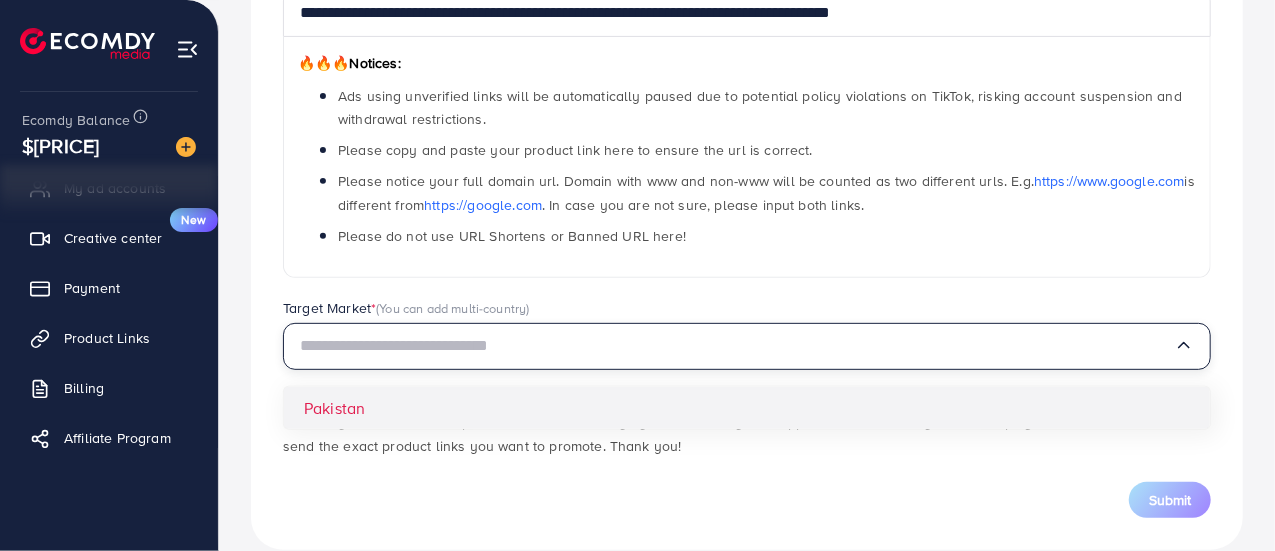 click on "**********" at bounding box center (747, 216) 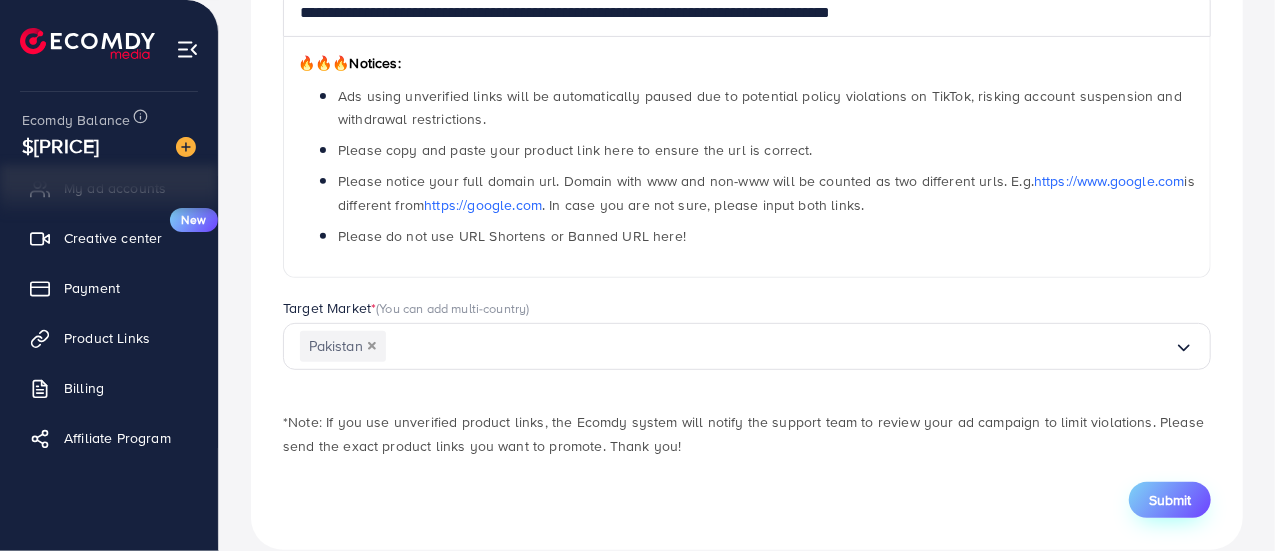 click on "Submit" at bounding box center [1170, 500] 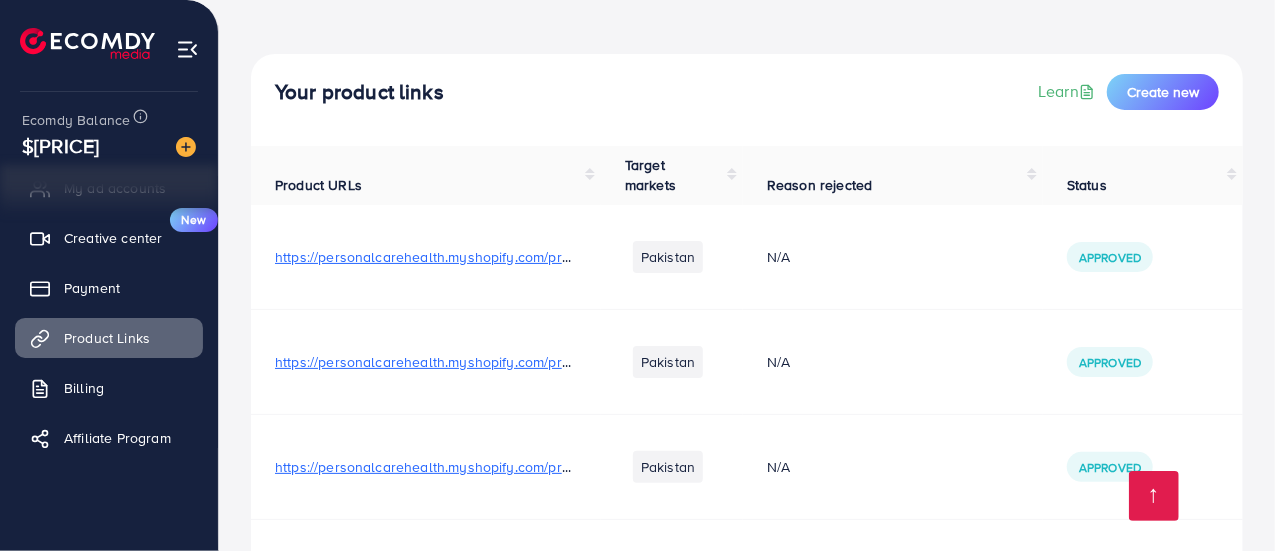 scroll, scrollTop: 0, scrollLeft: 0, axis: both 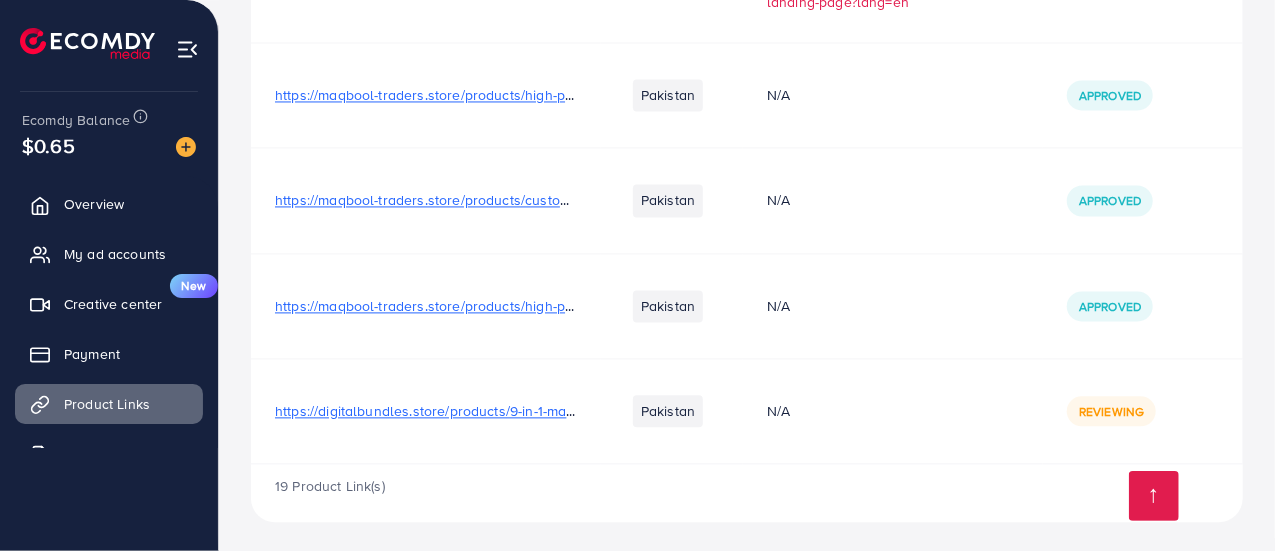click at bounding box center [186, 147] 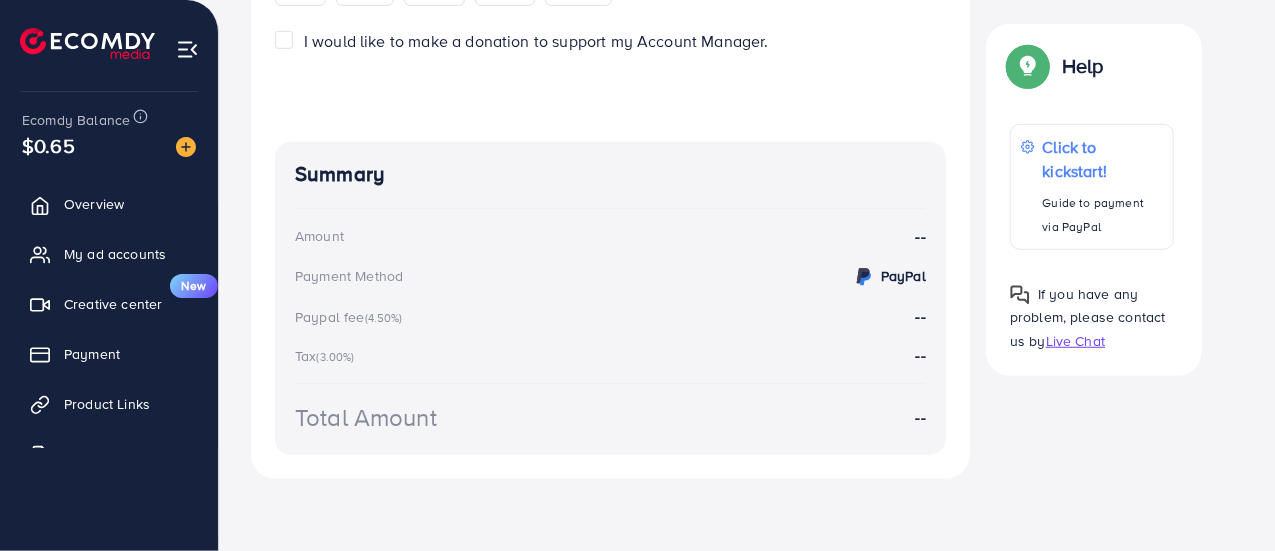 scroll, scrollTop: 0, scrollLeft: 0, axis: both 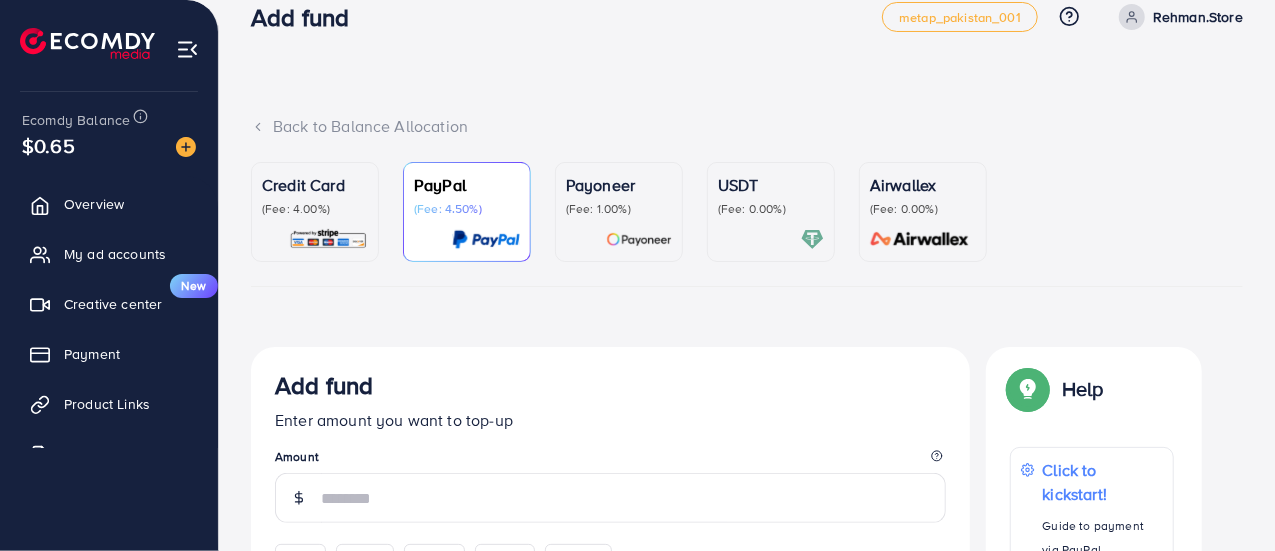 click on "(Fee: 0.00%)" at bounding box center (771, 209) 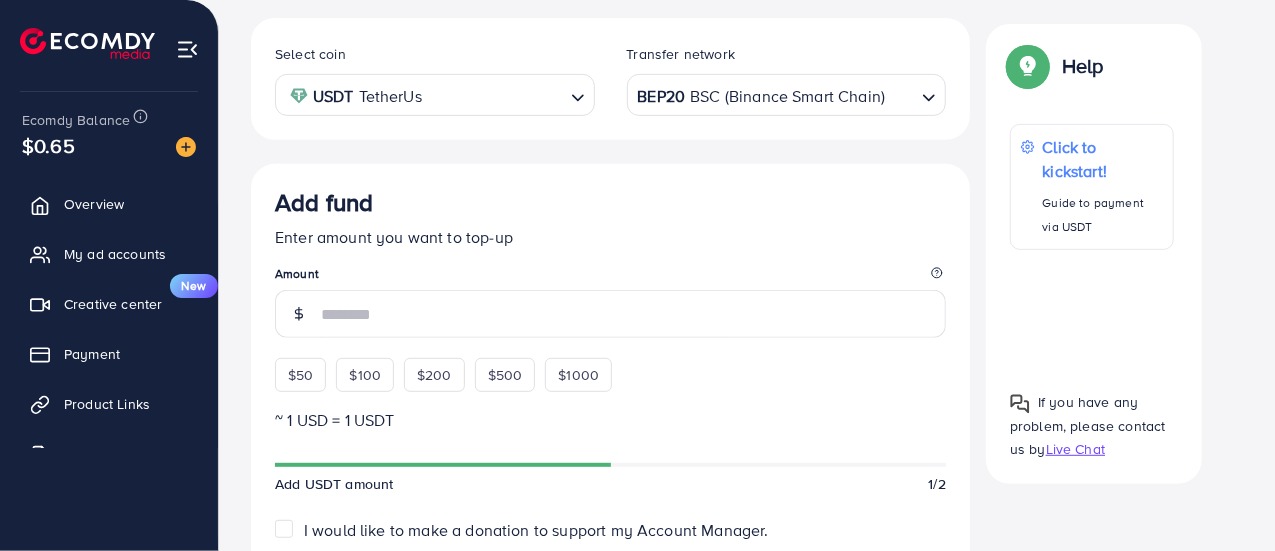 scroll, scrollTop: 366, scrollLeft: 0, axis: vertical 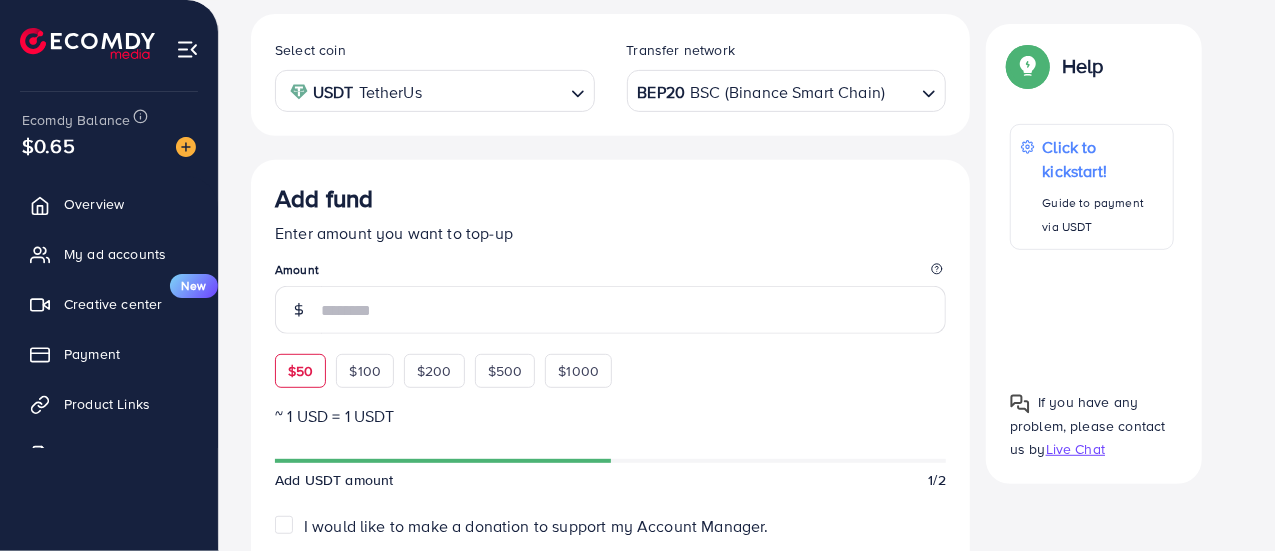 click on "$50" at bounding box center (300, 371) 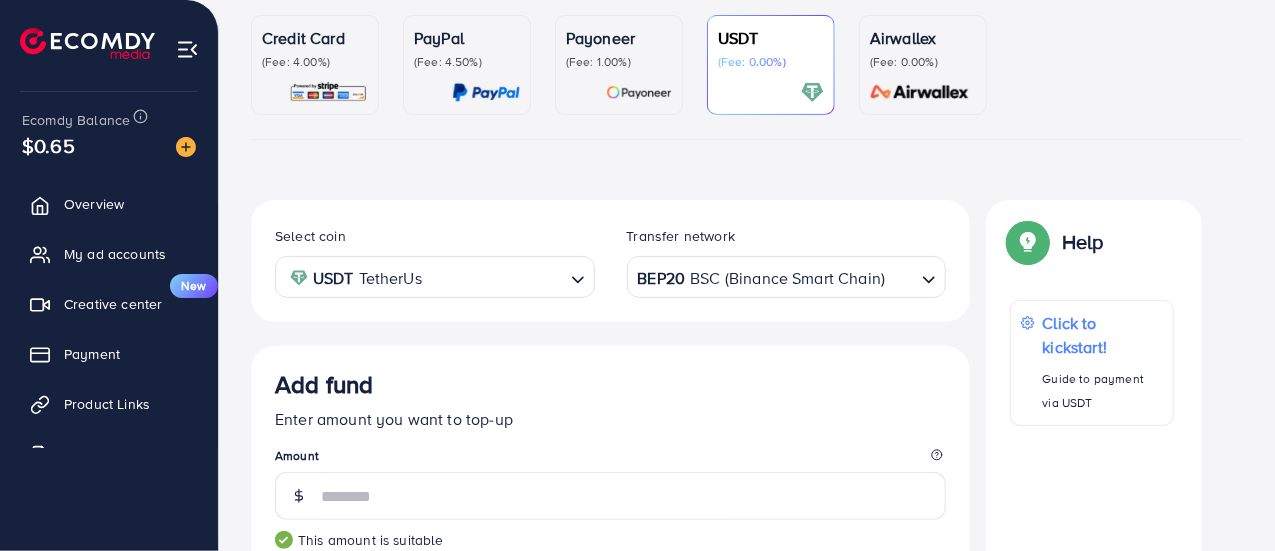 scroll, scrollTop: 164, scrollLeft: 0, axis: vertical 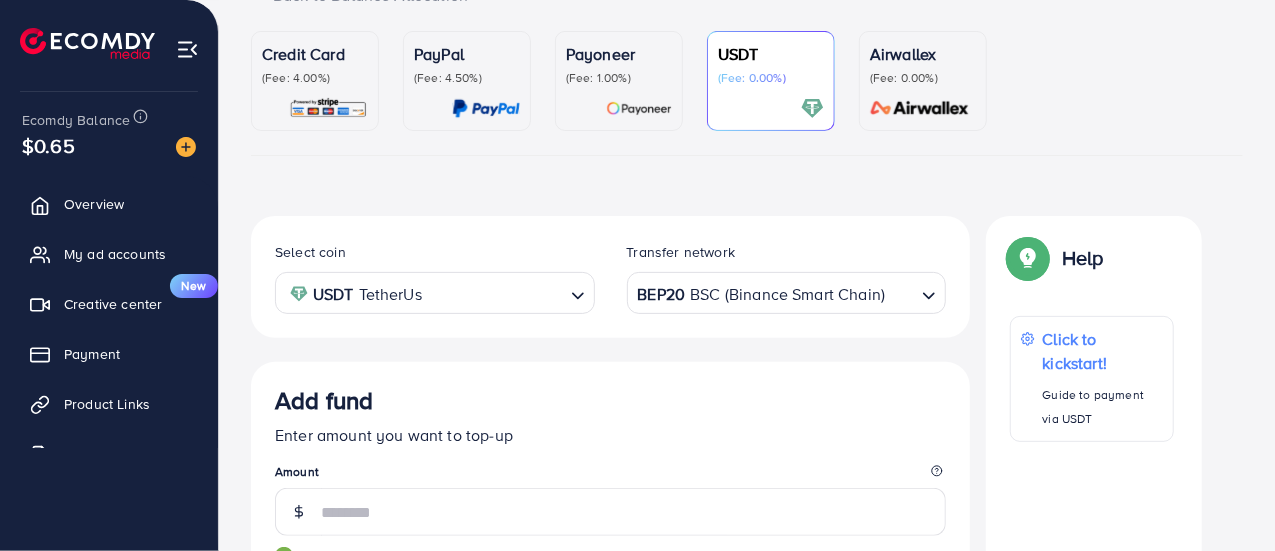 click on "(Fee: 4.00%)" at bounding box center [315, 78] 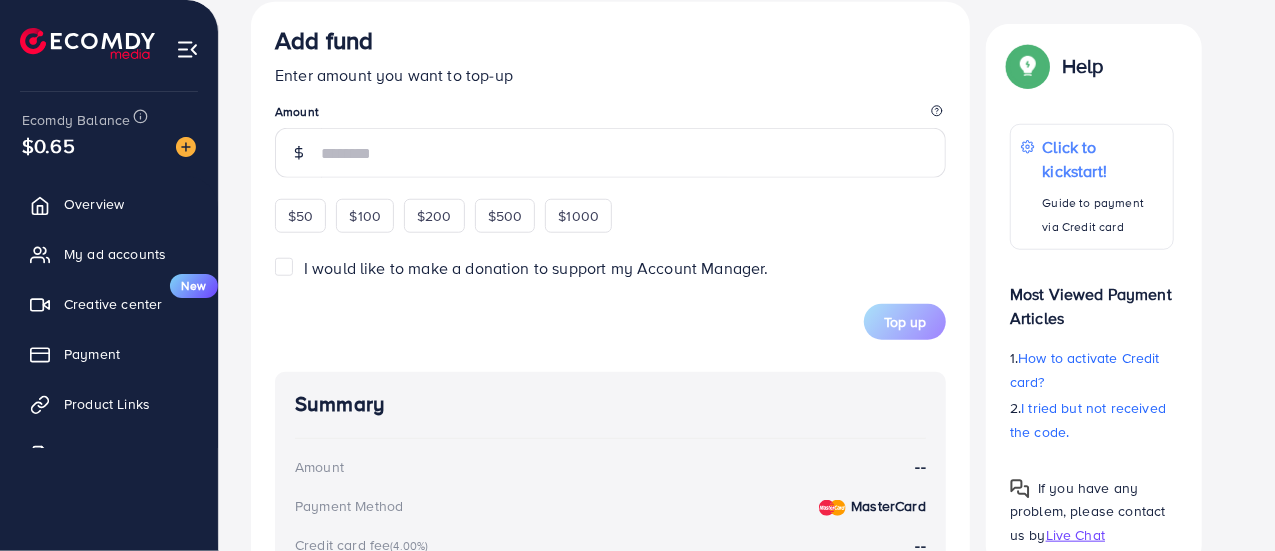 scroll, scrollTop: 554, scrollLeft: 0, axis: vertical 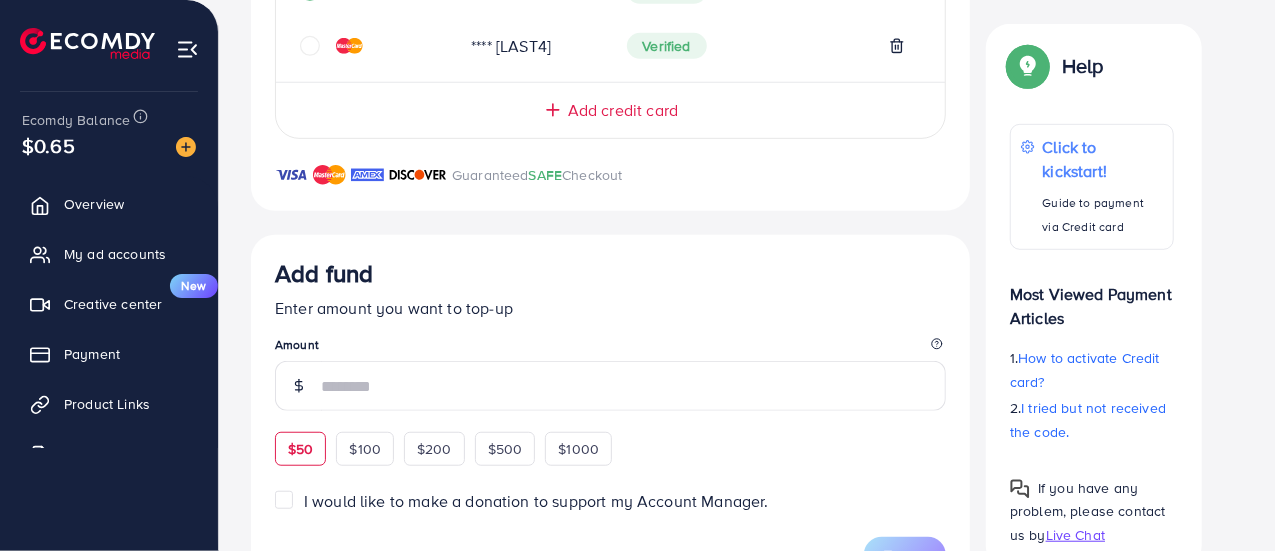 click on "$50" at bounding box center [300, 449] 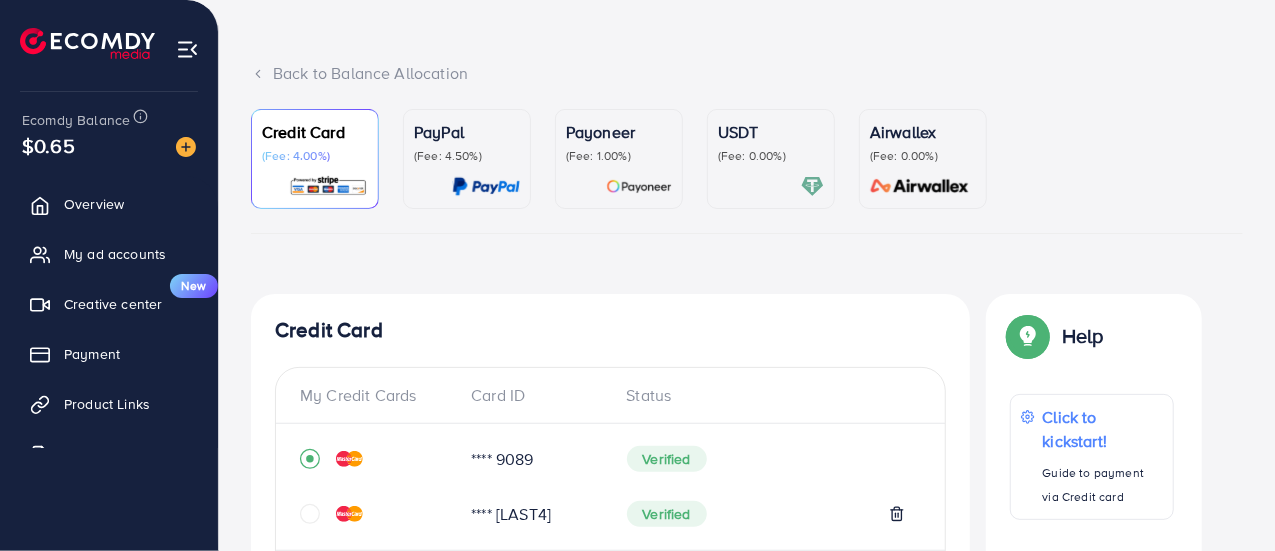 scroll, scrollTop: 0, scrollLeft: 0, axis: both 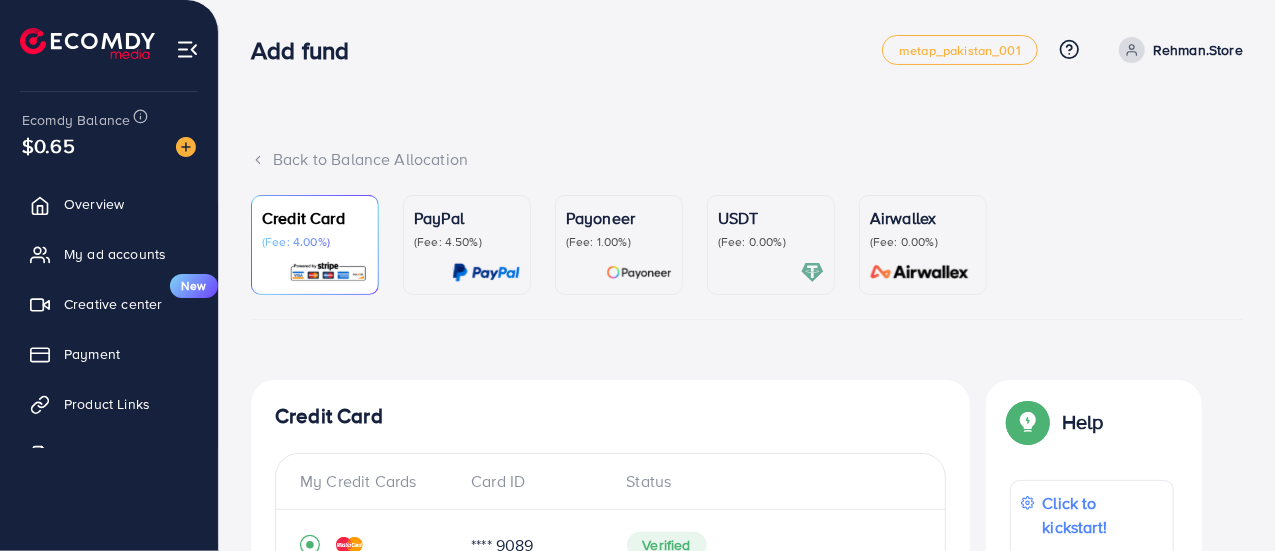 click on "(Fee: 0.00%)" at bounding box center (771, 242) 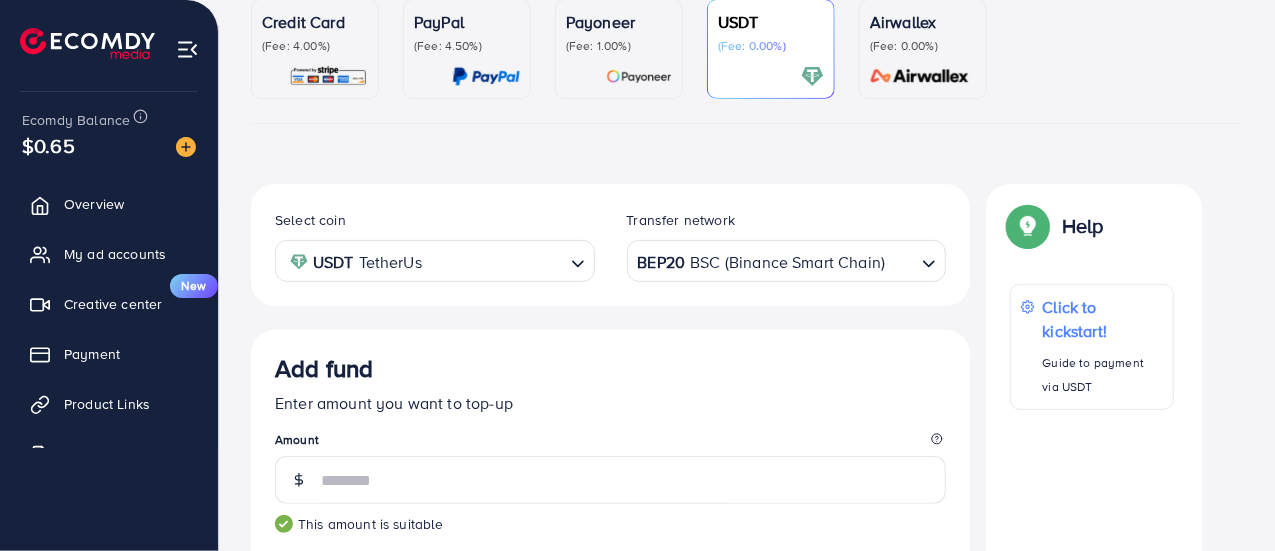 scroll, scrollTop: 197, scrollLeft: 0, axis: vertical 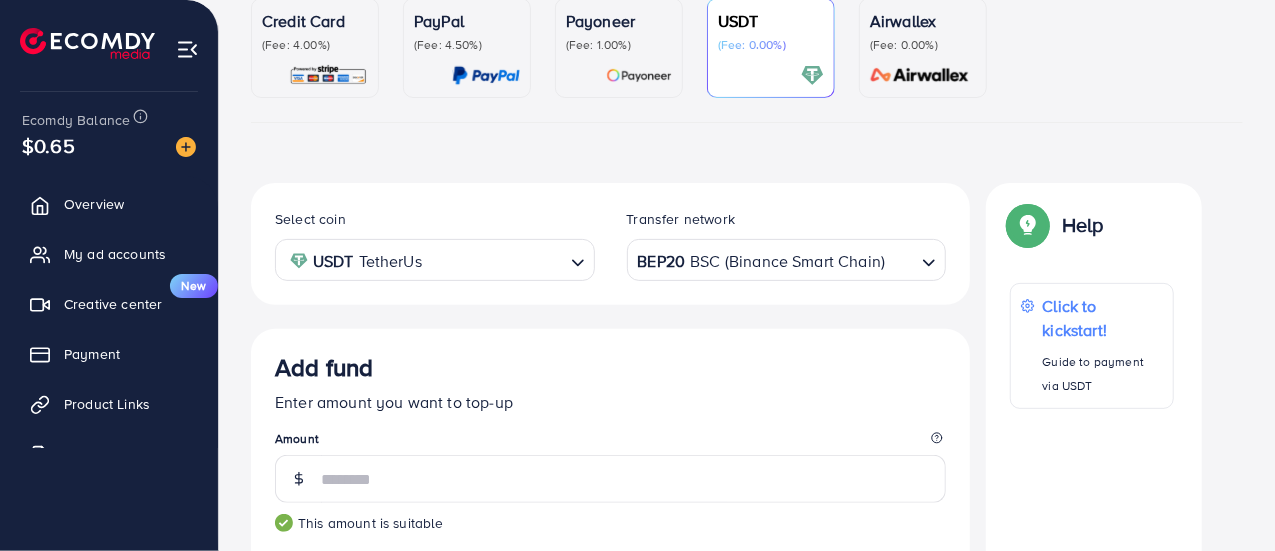 click at bounding box center (495, 260) 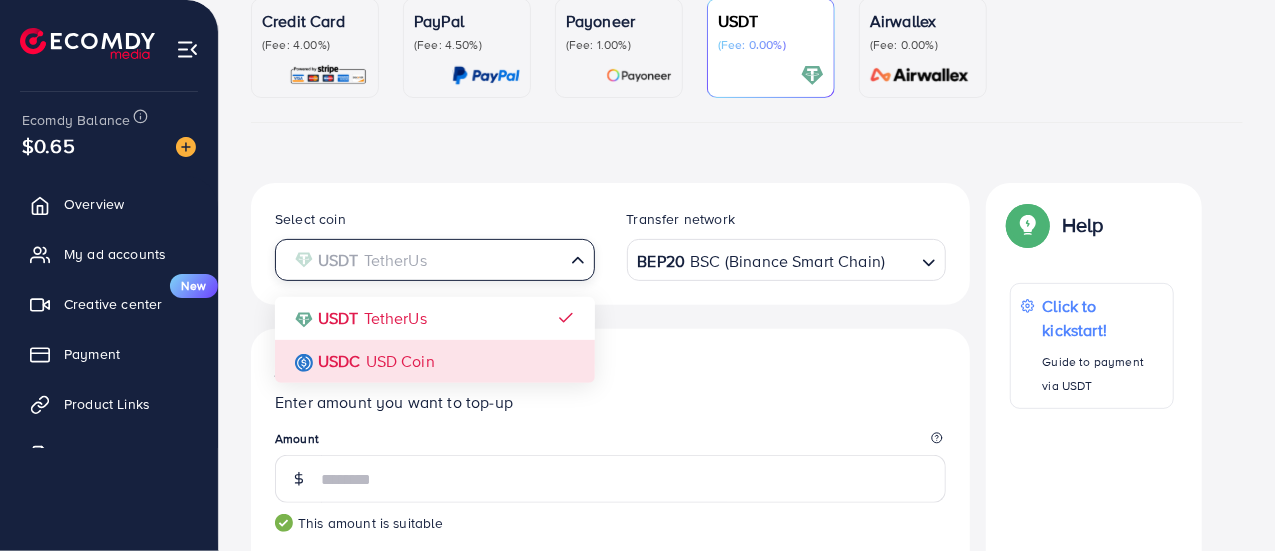 click on "Select coin   USDT TetherUs           Loading...     USDT TetherUs USDC USD Coin       Transfer network   BEP20 BSC (Binance Smart Chain)           Loading...      Add fund  Enter amount you want to top-up Amount **  This amount is suitable  $50 $100 $200 $500 $1000  ~ 1 USD = 1 USDT   Add USDT amount  1/2 I would like to make a donation to support my Account Manager. 5% 10% 15% 20%  Continue   Summary   Amount   50.551 USD   Payment Method  USDT  Coin type  USDT  Service charge   (3.00%)  1.5 USD  Tax   (3.00%)  1.5 USD  Transfer network  BEP20  Total Amount   53.551 USD" at bounding box center [610, 732] 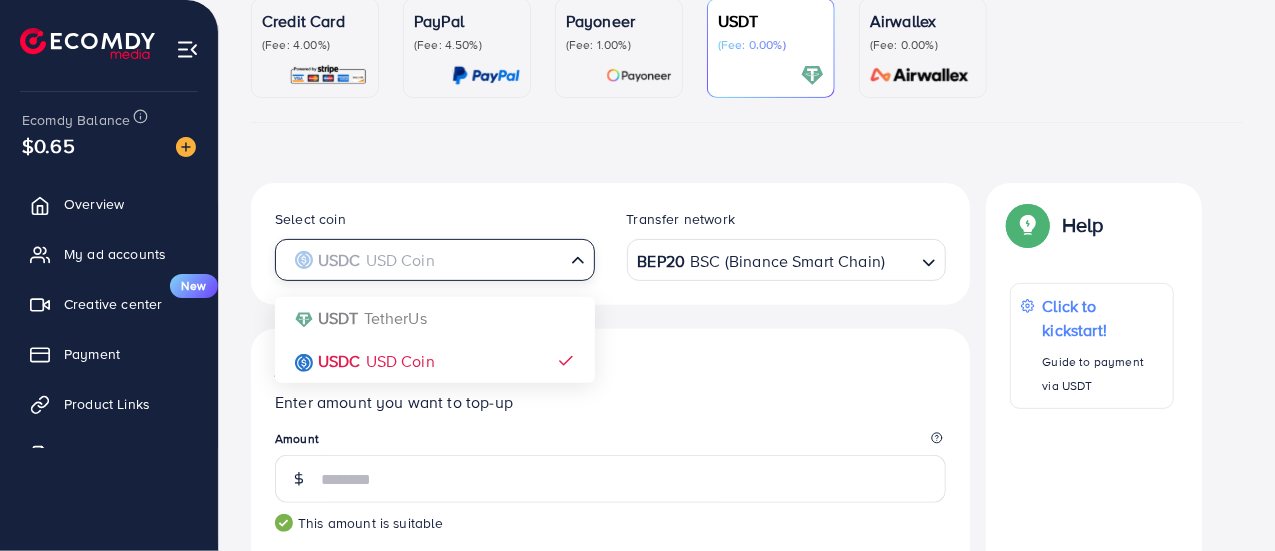 click at bounding box center [423, 260] 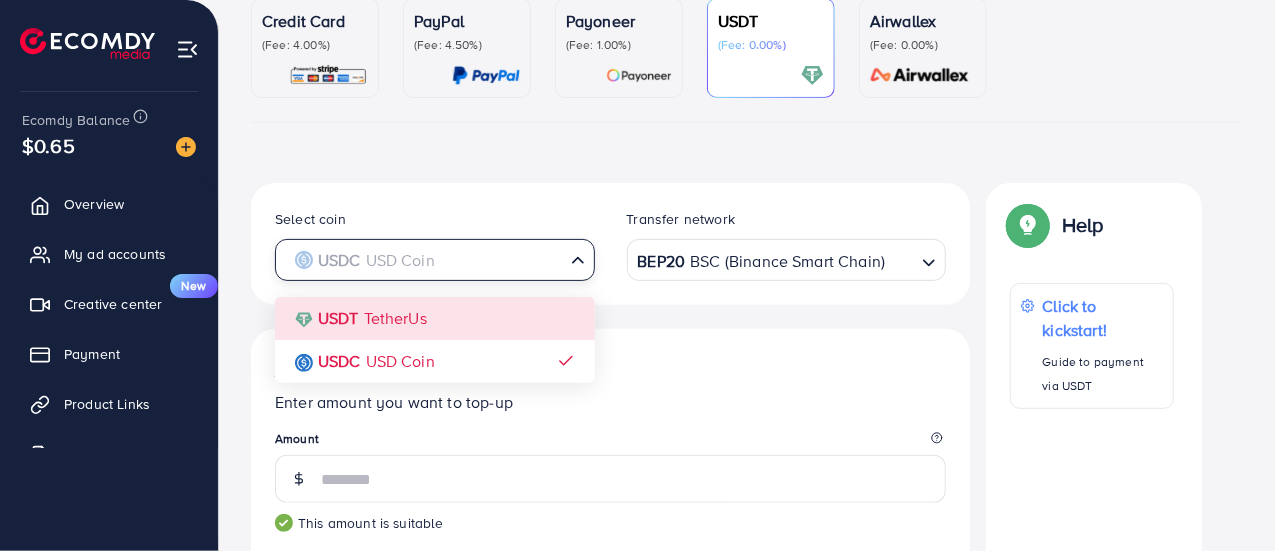 click on "Select coin   USDC USD Coin           Loading...     USDT TetherUs USDC USD Coin       Transfer network   BEP20 BSC (Binance Smart Chain)           Loading...      Add fund  Enter amount you want to top-up Amount **  This amount is suitable  $50 $100 $200 $500 $1000  ~ 1 USD = 1 USDC   Add USDT amount  1/2 I would like to make a donation to support my Account Manager. 5% 10% 15% 20%  Summary   Amount   50.551 USD   Payment Method  USDT  Coin type  USDC  Service charge   (3.00%)  1.5 USD  Tax   (3.00%)  1.5 USD  Transfer network  BEP20  Total Amount   53.551 USD" at bounding box center [610, 734] 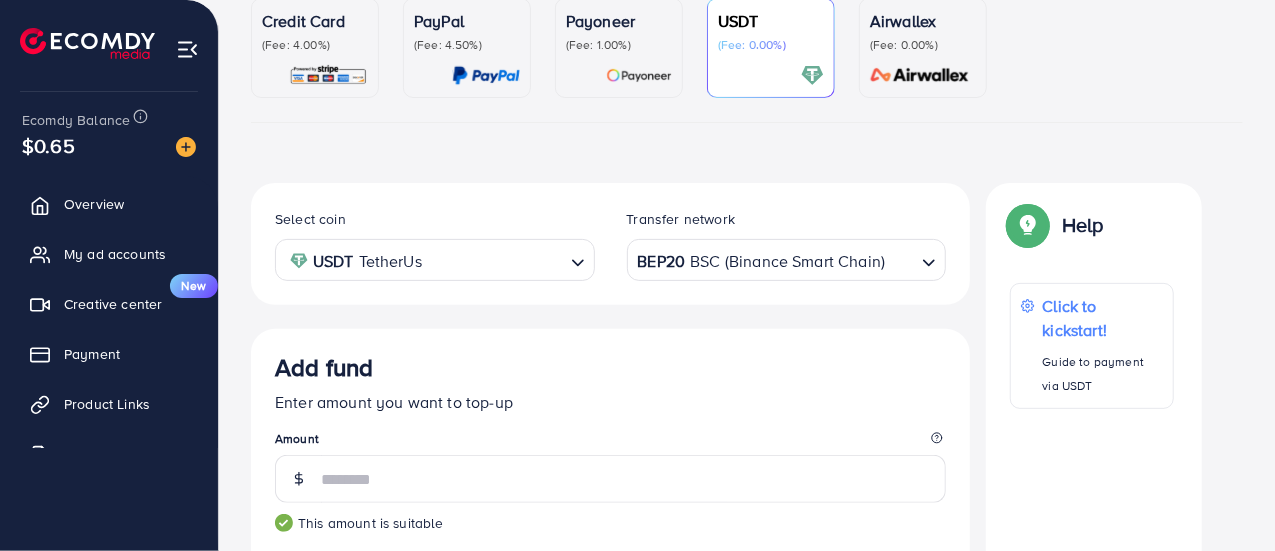 click on "BEP20 BSC (Binance Smart Chain)" at bounding box center [775, 258] 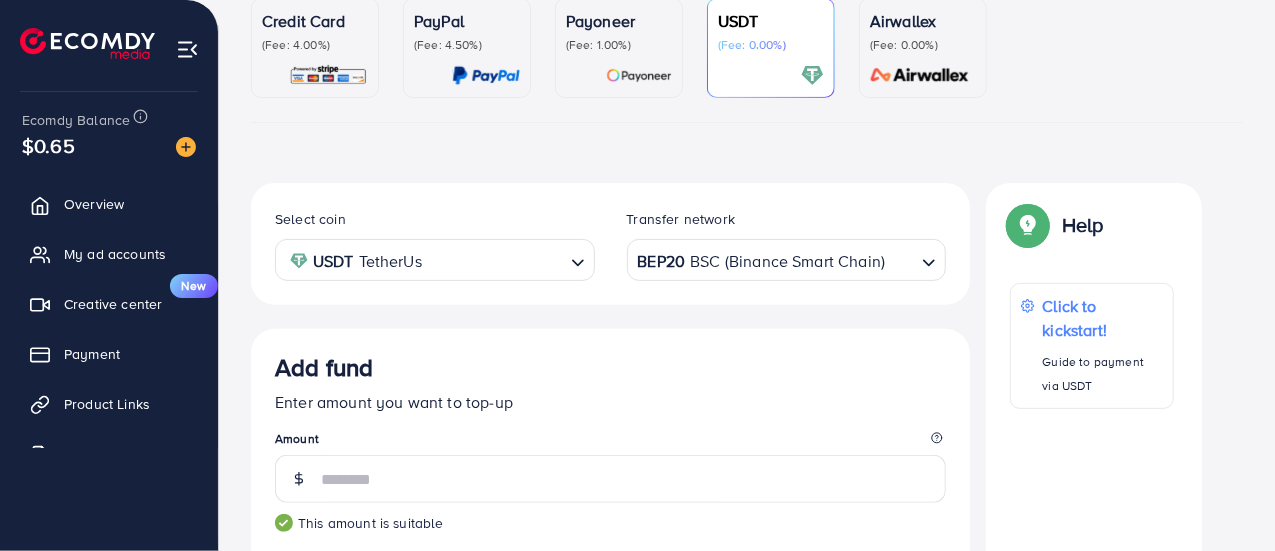 click on "Select coin   USDT TetherUs           Loading...     Transfer network   BEP20 BSC (Binance Smart Chain)           Loading...     BEP20 BSC (Binance Smart Chain) ERC20 Ethereum (ETH) MATIC (Polygon) SOL (Solana) TRC20 TRX (Tron) Binance User ID        Add fund  Enter amount you want to top-up Amount **  This amount is suitable  $50 $100 $200 $500 $1000  ~ 1 USD = 1 USDT   Add USDT amount  1/2 I would like to make a donation to support my Account Manager. 5% 10% 15% 20%  Summary   Amount   50.551 USD   Payment Method  USDT  Coin type  USDT  Service charge   (3.00%)  1.5 USD  Tax   (3.00%)  1.5 USD  Transfer network  BEP20  Total Amount   53.551 USD" at bounding box center [610, 734] 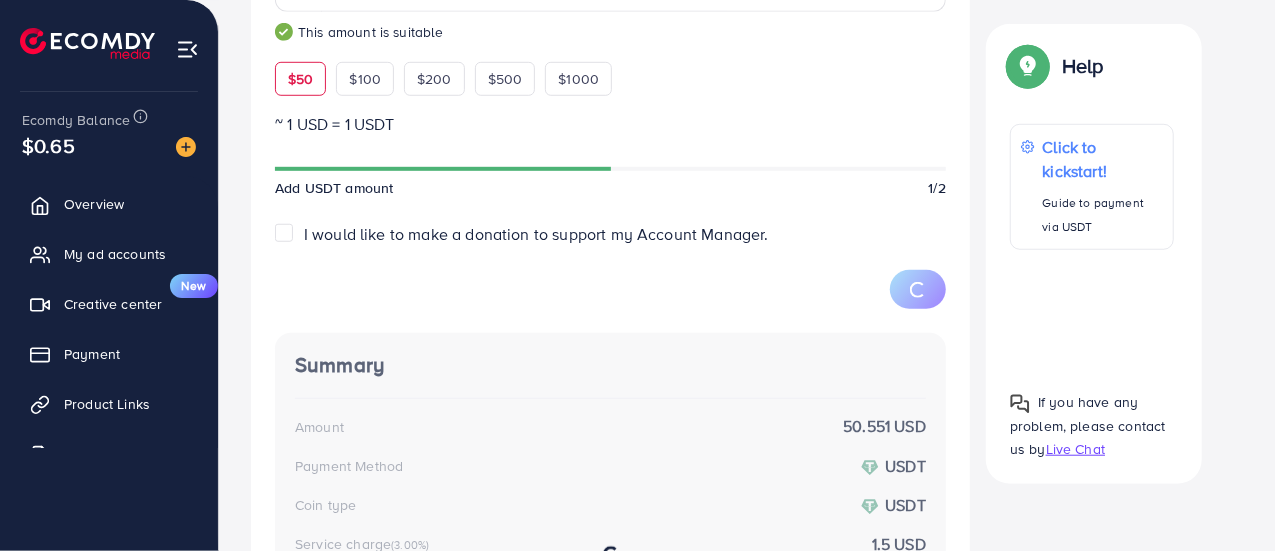 scroll, scrollTop: 697, scrollLeft: 0, axis: vertical 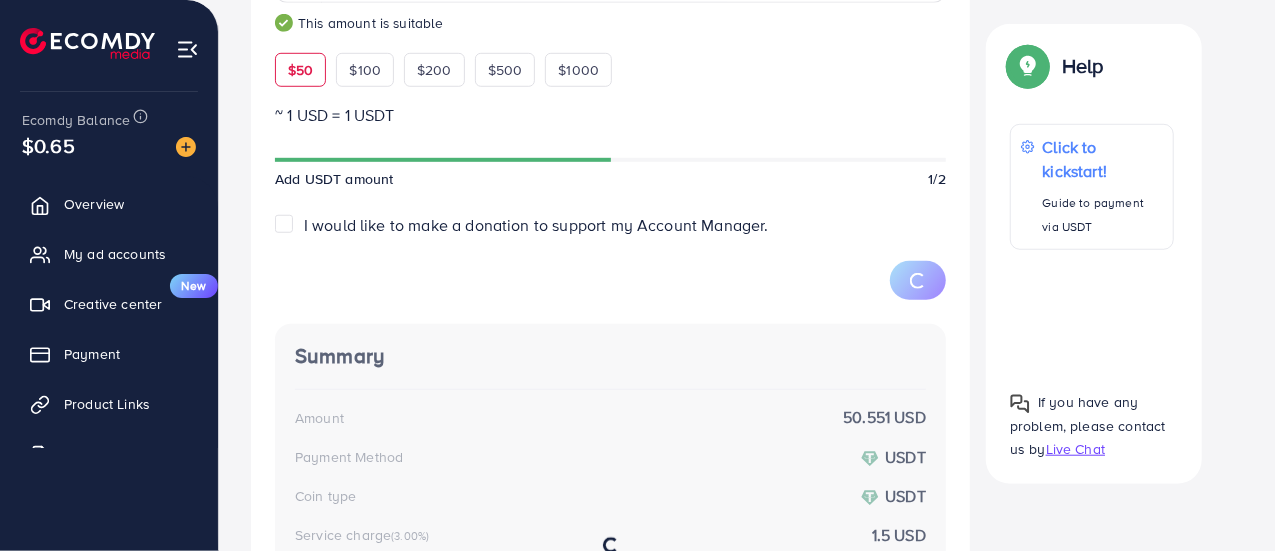 click on "Add fund  Enter amount you want to top-up Amount **  This amount is suitable  $50 $100 $200 $500 $1000  ~ 1 USD = 1 USDT   Add USDT amount  1/2 I would like to make a donation to support my Account Manager. 5% 10% 15% 20%" at bounding box center (610, 76) 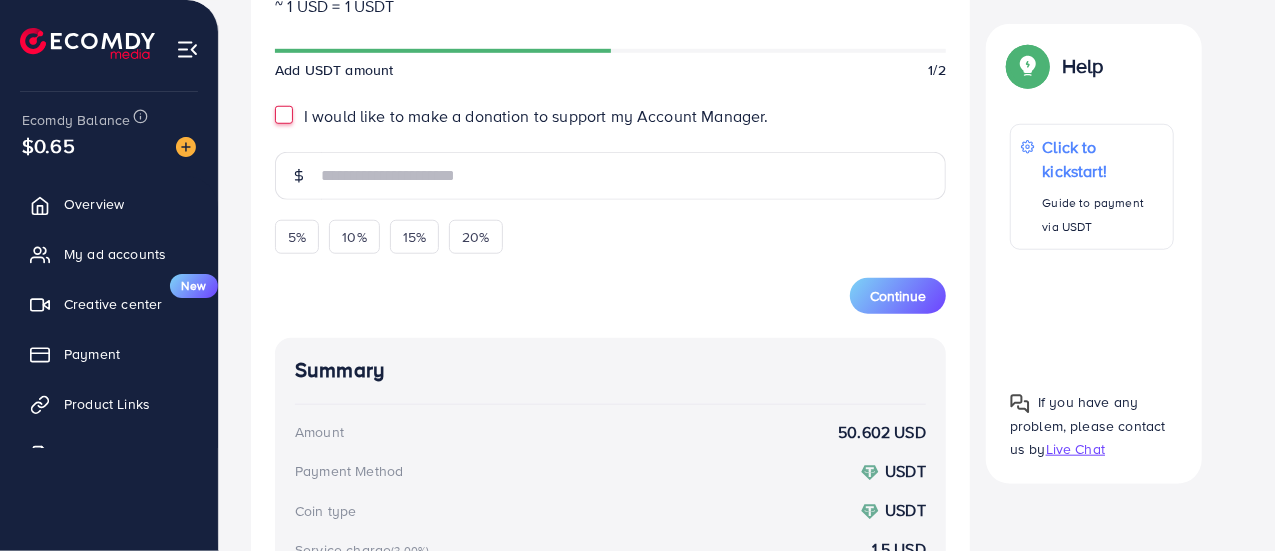 scroll, scrollTop: 797, scrollLeft: 0, axis: vertical 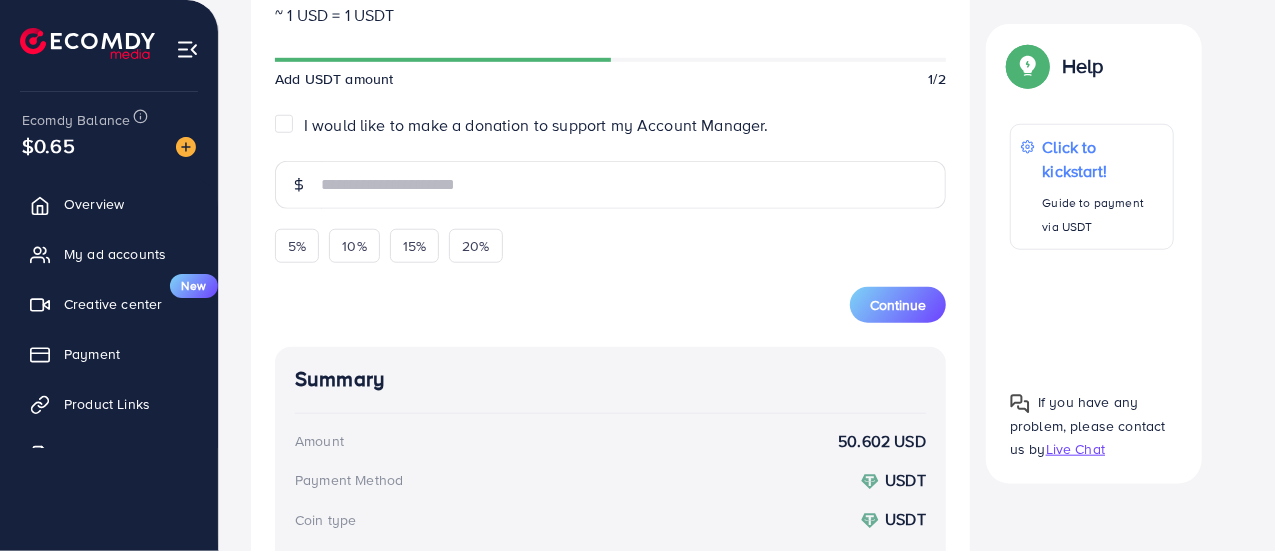 click on "I would like to make a donation to support my Account Manager." at bounding box center [536, 125] 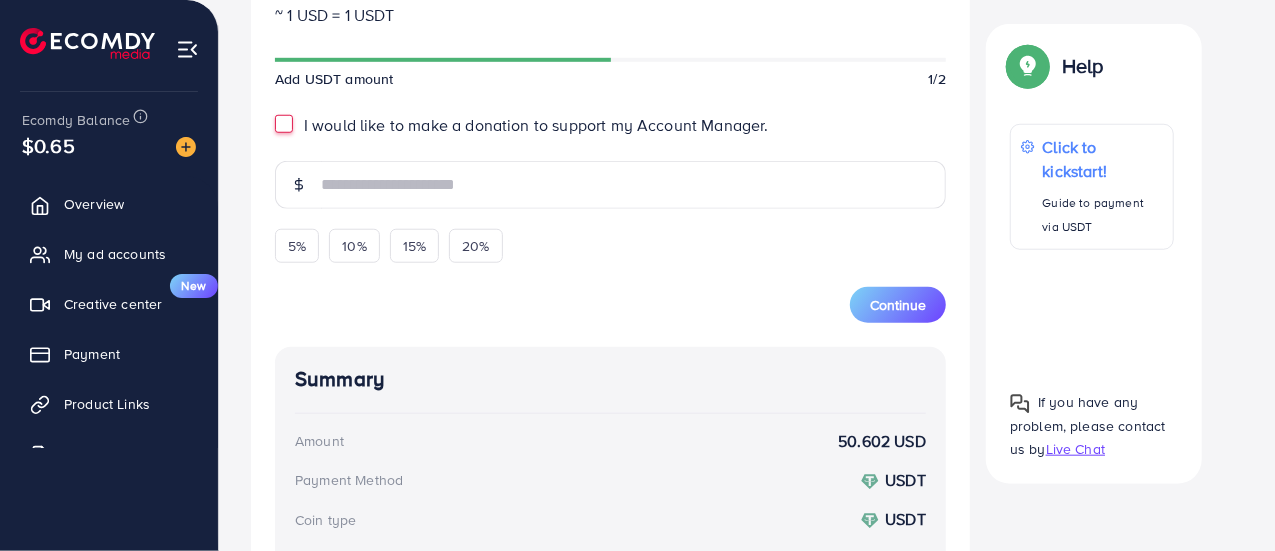 type on "*" 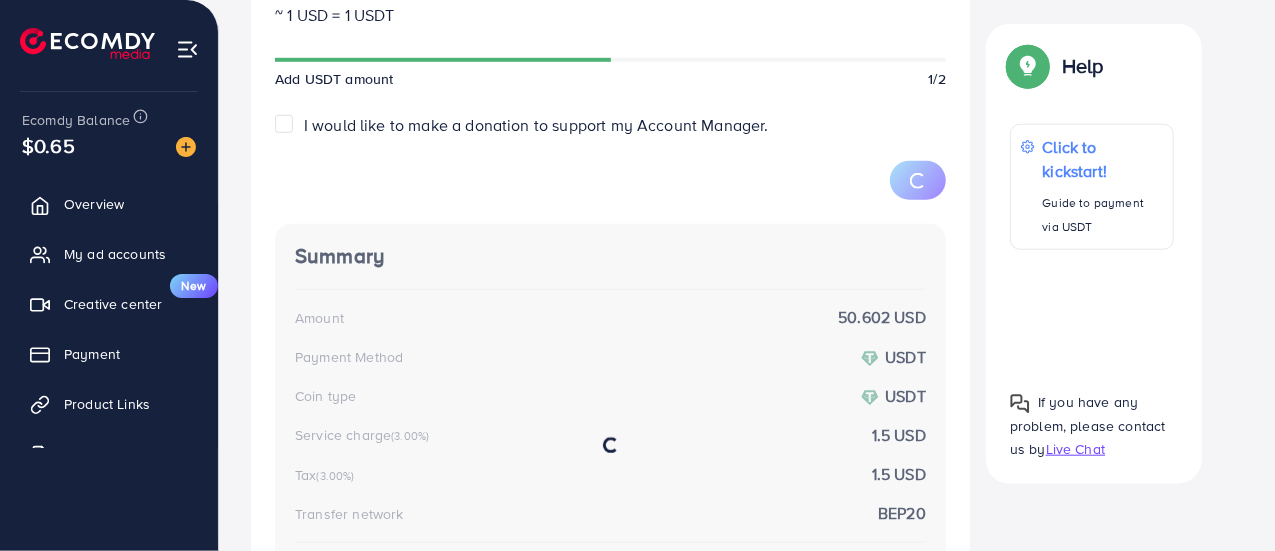 click on "I would like to make a donation to support my Account Manager." at bounding box center (536, 125) 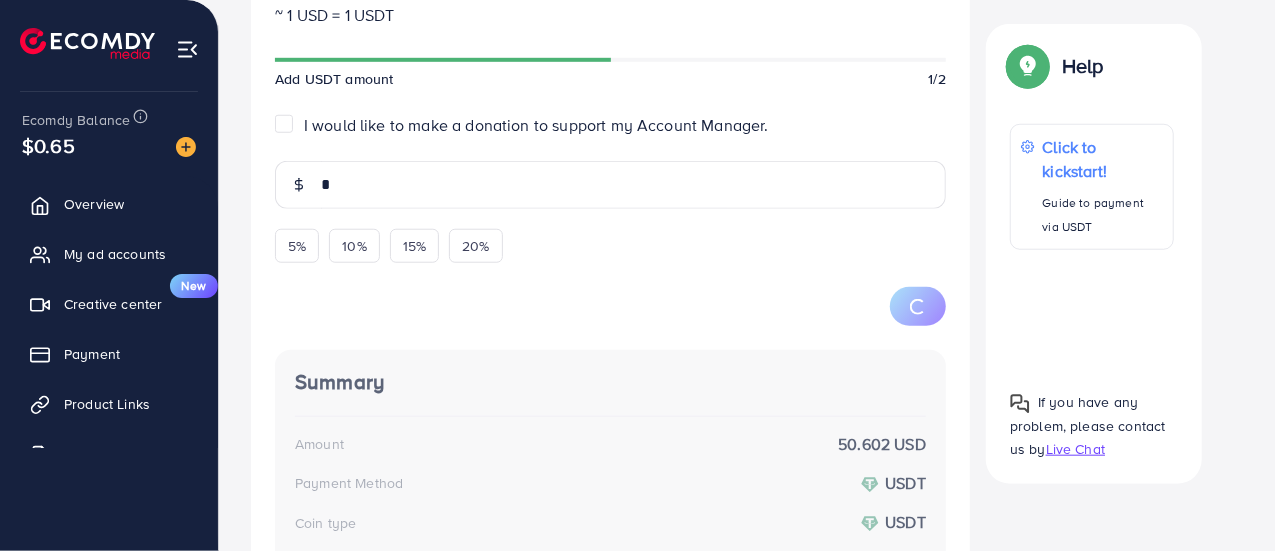 click on "I would like to make a donation to support my Account Manager." at bounding box center [536, 125] 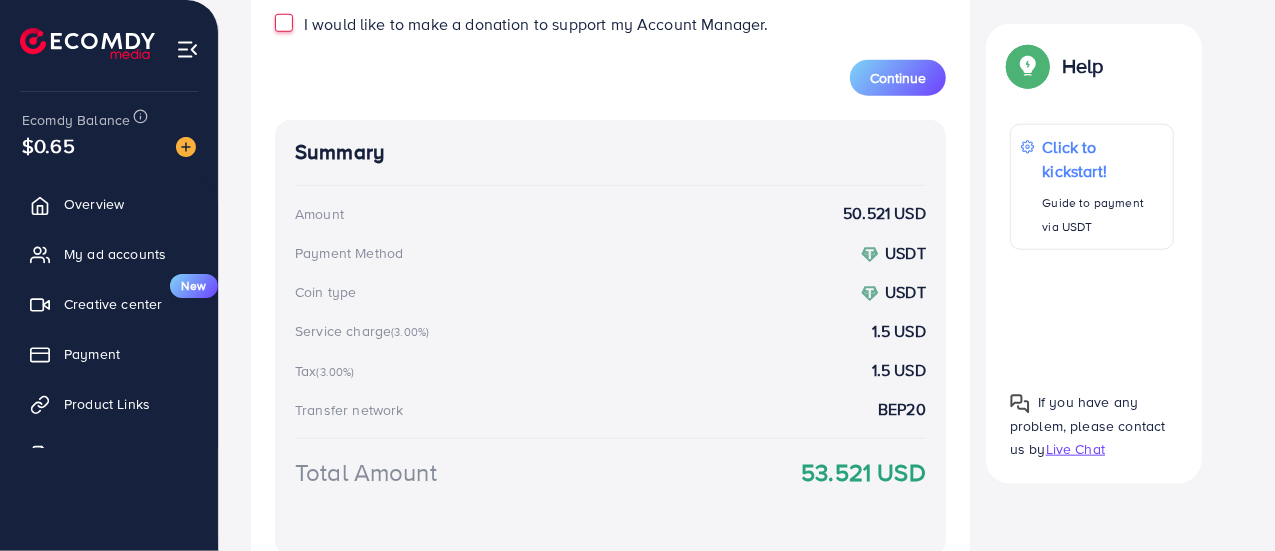 scroll, scrollTop: 797, scrollLeft: 0, axis: vertical 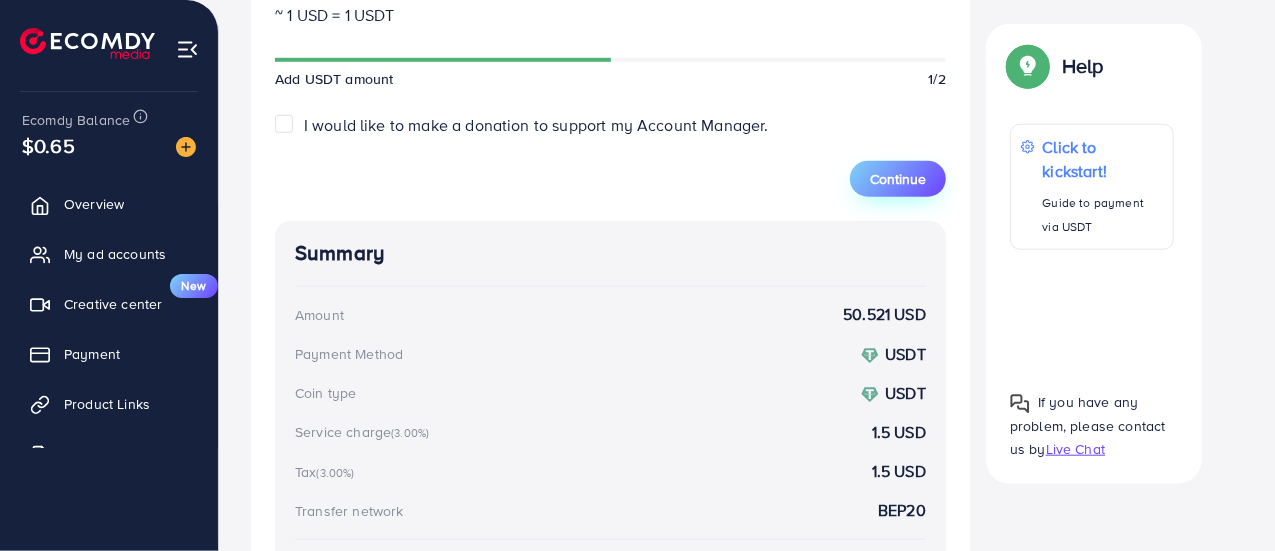 click on "Continue" at bounding box center [898, 179] 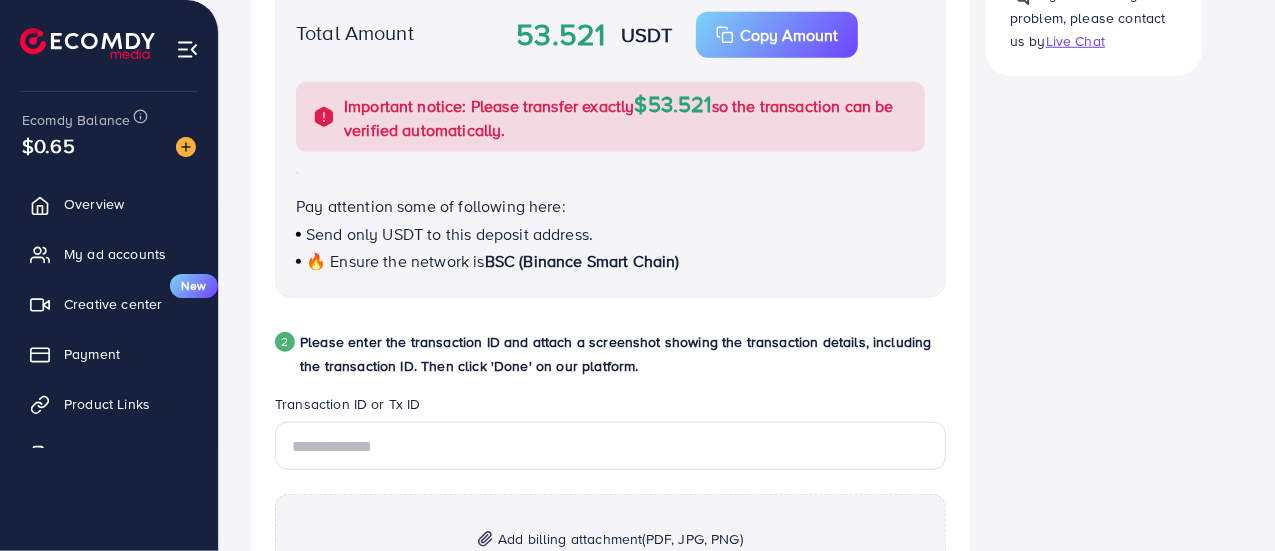scroll, scrollTop: 864, scrollLeft: 0, axis: vertical 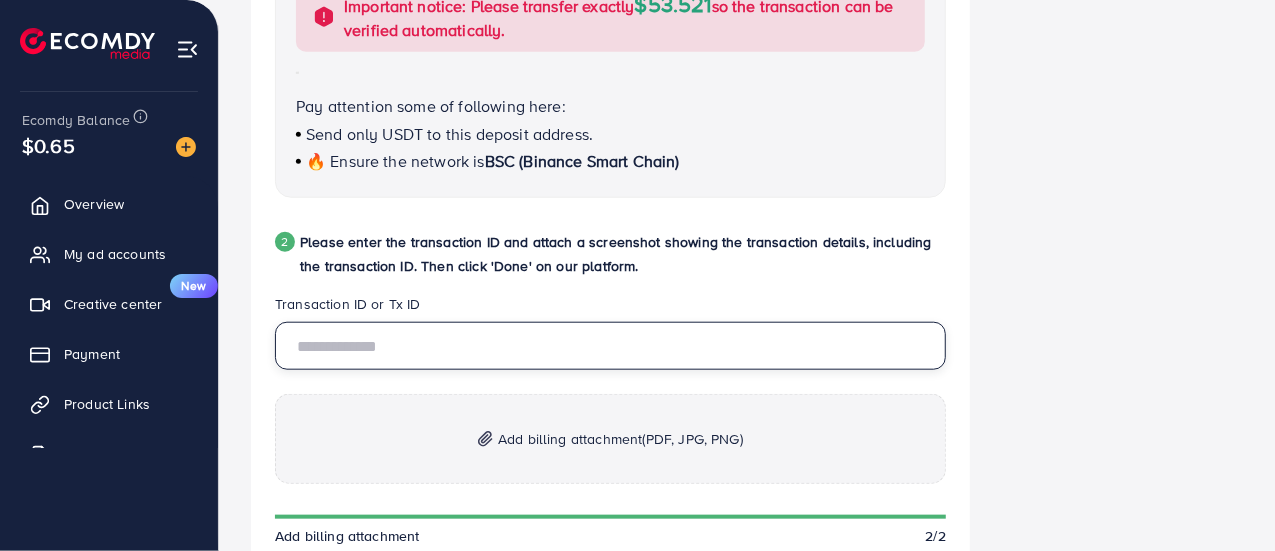 click at bounding box center [610, 346] 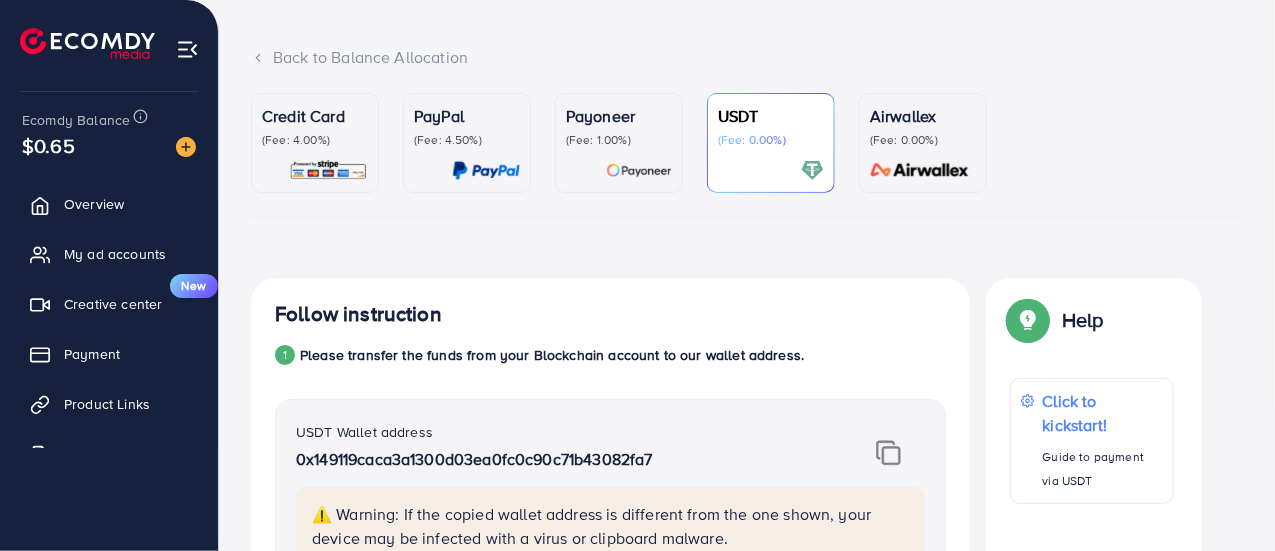 scroll, scrollTop: 64, scrollLeft: 0, axis: vertical 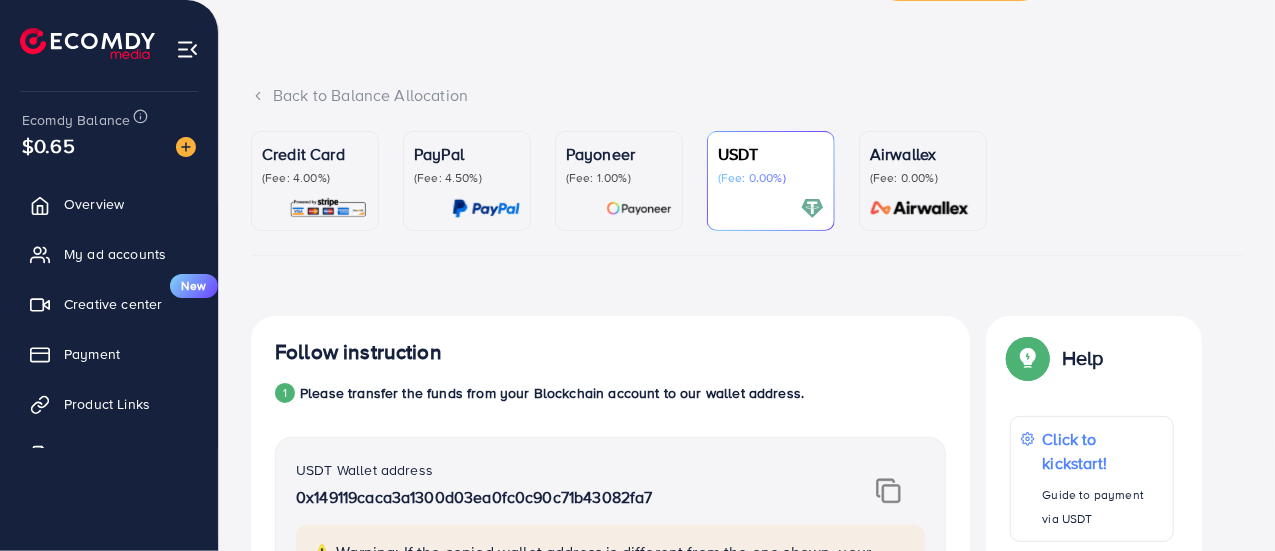 click on "(Fee: 4.00%)" at bounding box center [315, 178] 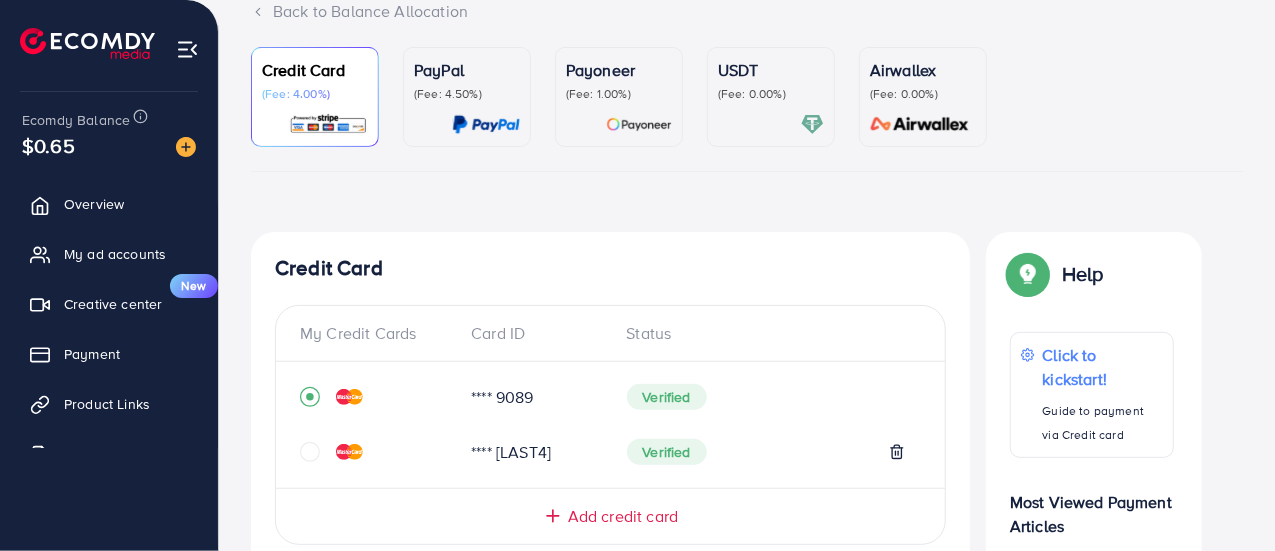 scroll, scrollTop: 117, scrollLeft: 0, axis: vertical 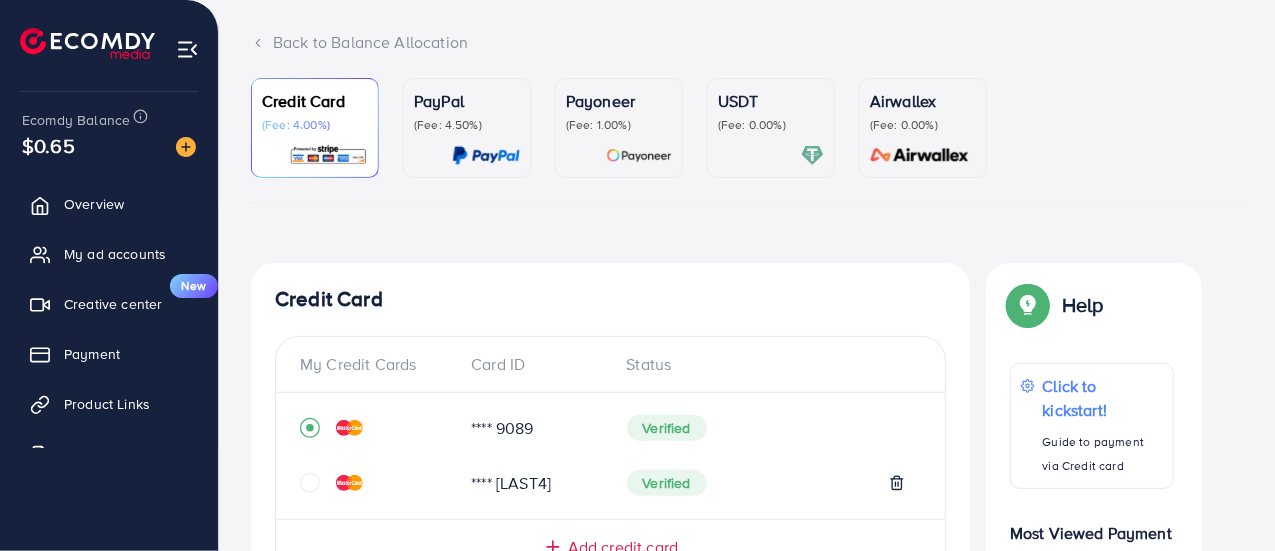 click on "PayPal" at bounding box center [467, 101] 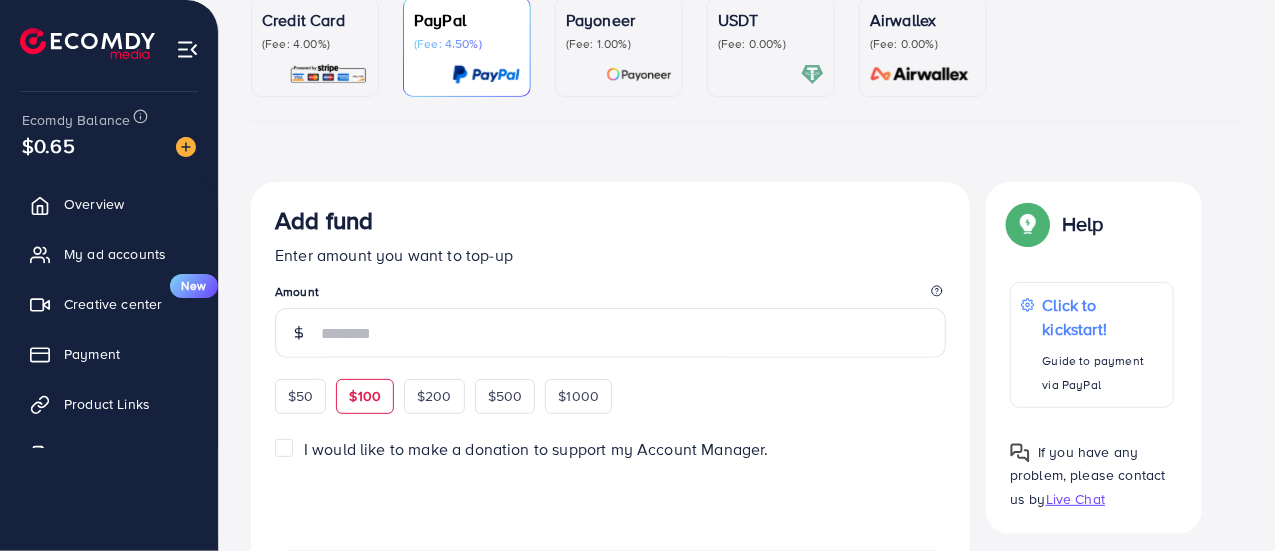 scroll, scrollTop: 217, scrollLeft: 0, axis: vertical 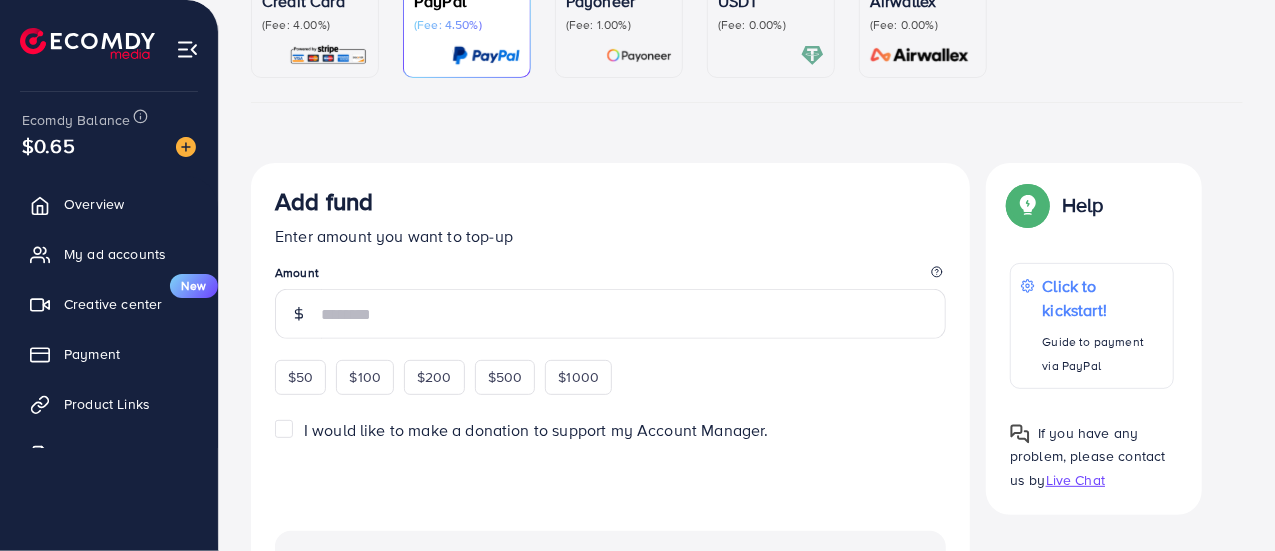 click at bounding box center [639, 55] 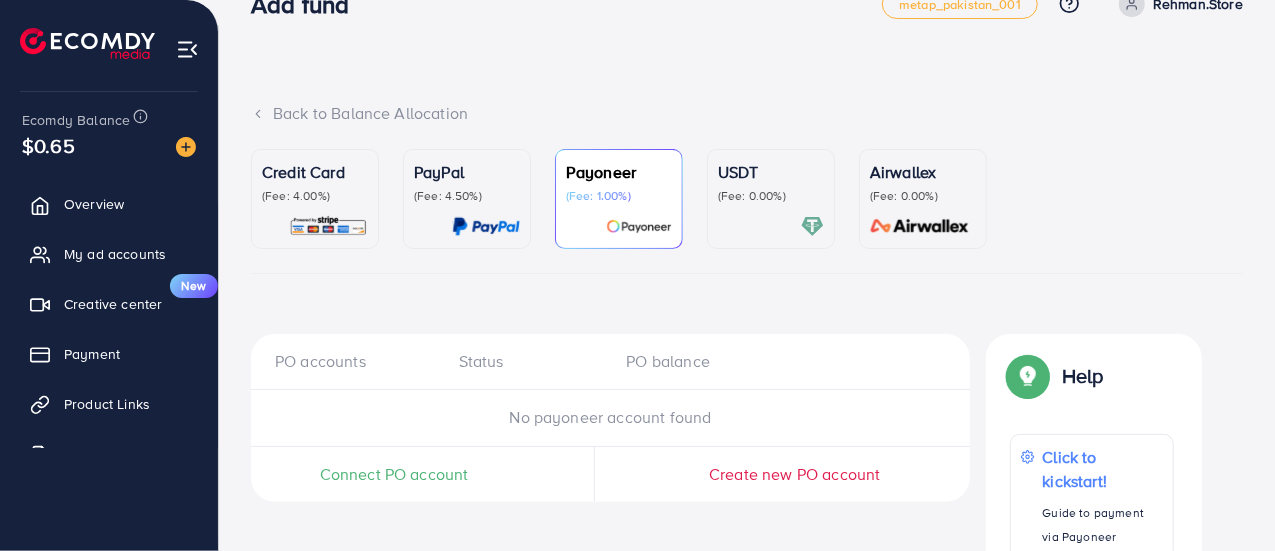 scroll, scrollTop: 45, scrollLeft: 0, axis: vertical 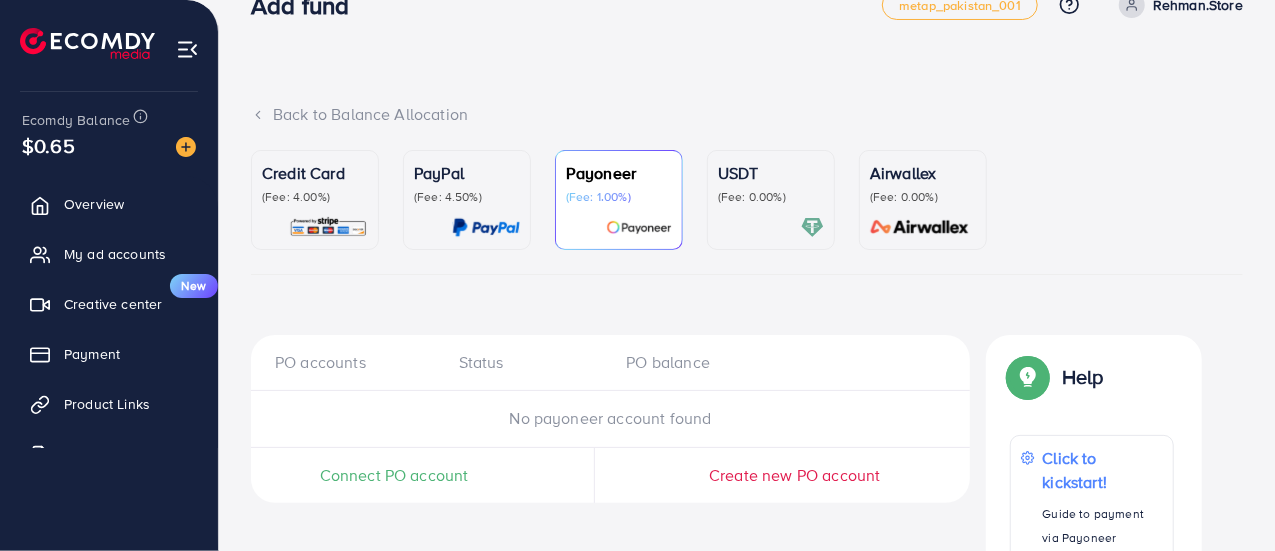 click on "USDT   (Fee: 0.00%)" at bounding box center [771, 200] 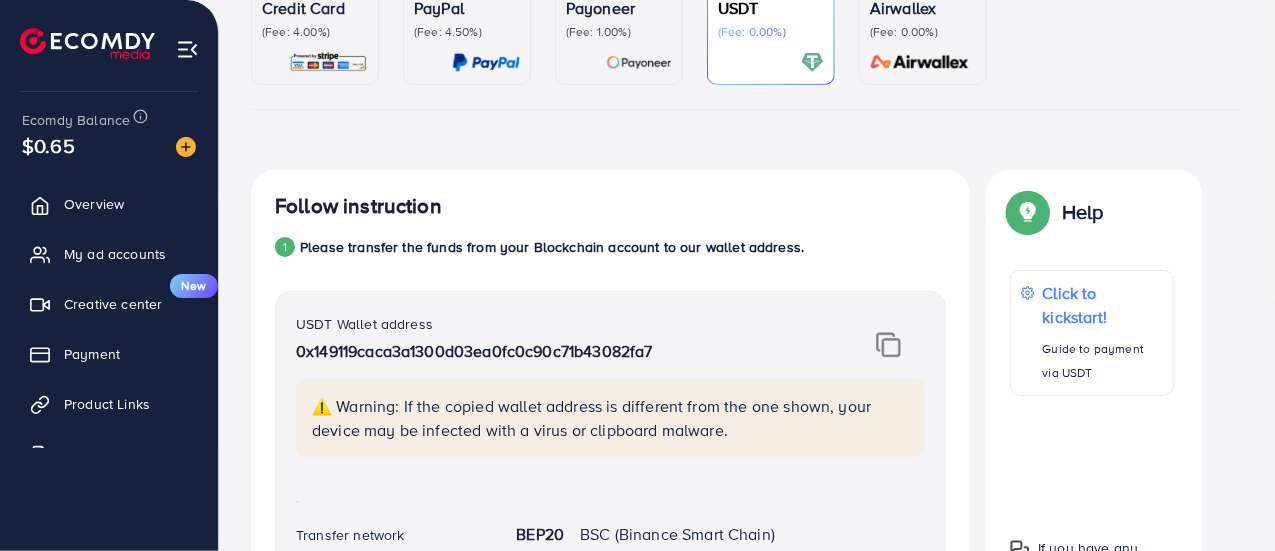 scroll, scrollTop: 78, scrollLeft: 0, axis: vertical 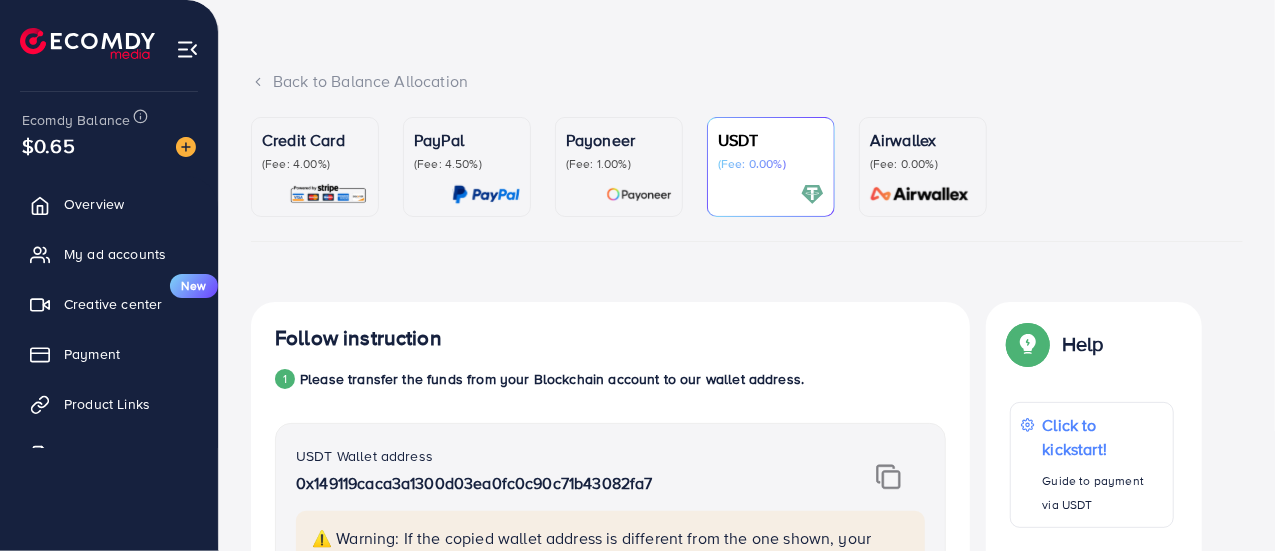 click on "Airwallex" at bounding box center (923, 140) 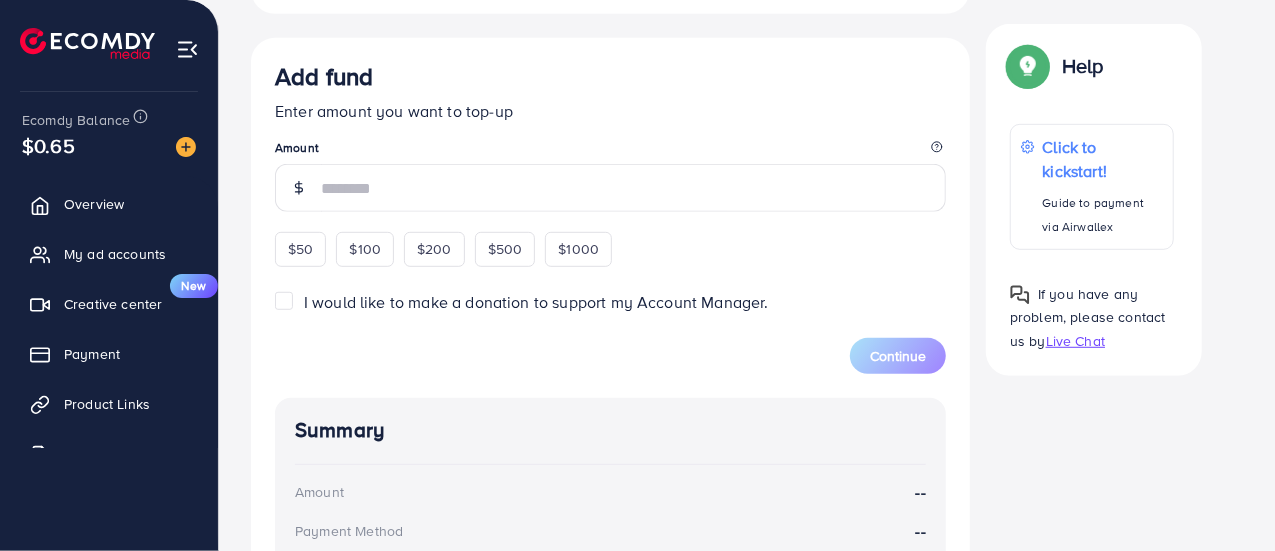 scroll, scrollTop: 512, scrollLeft: 0, axis: vertical 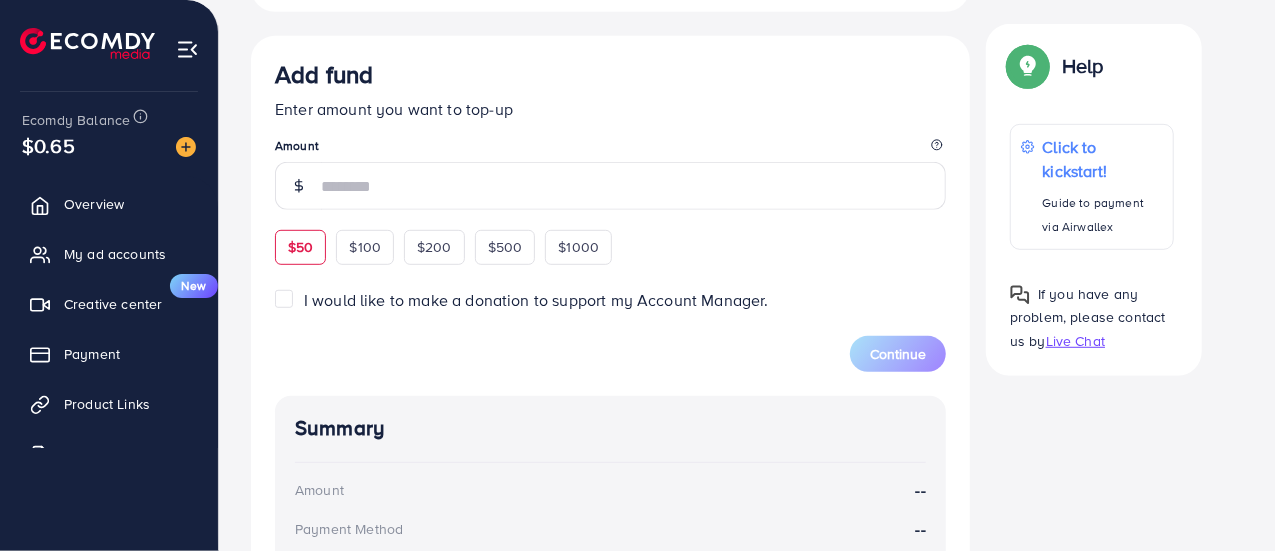 click on "$50" at bounding box center [300, 247] 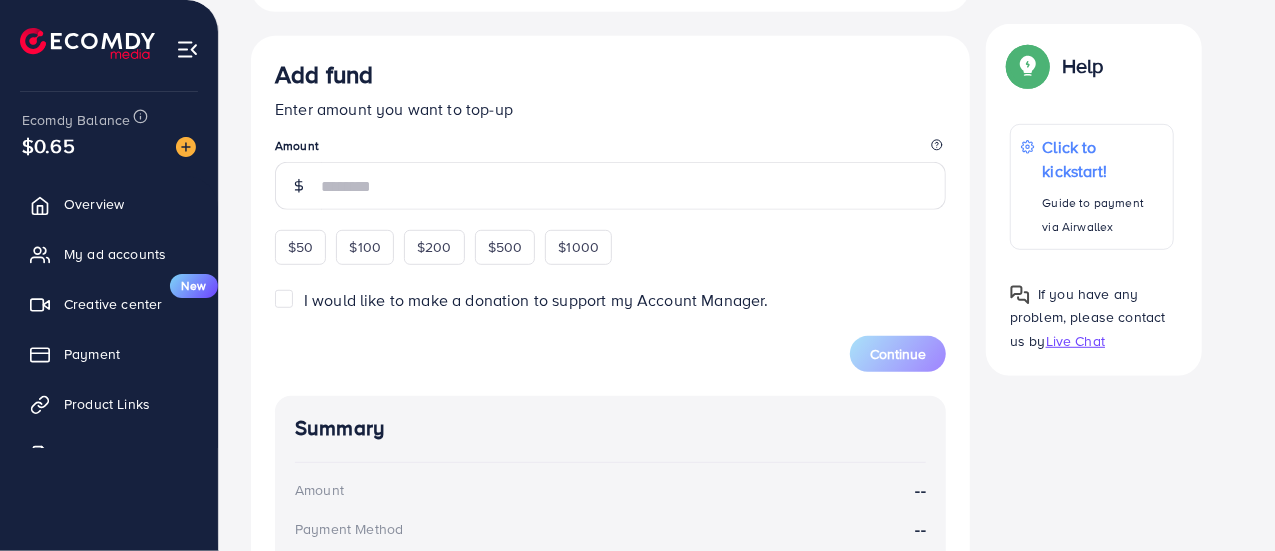 type on "**" 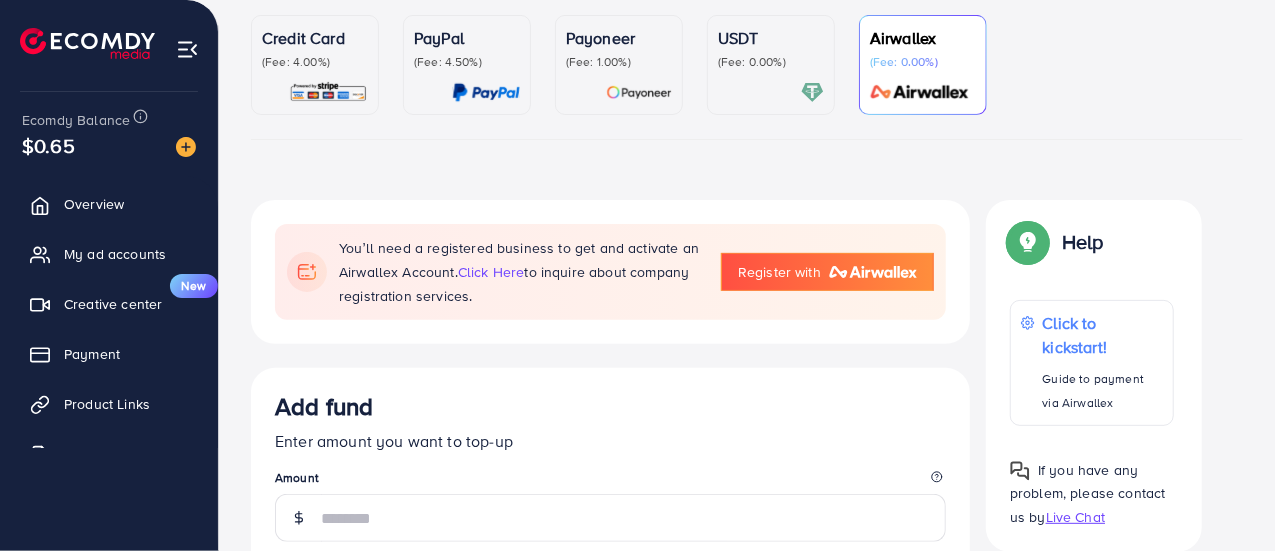 scroll, scrollTop: 164, scrollLeft: 0, axis: vertical 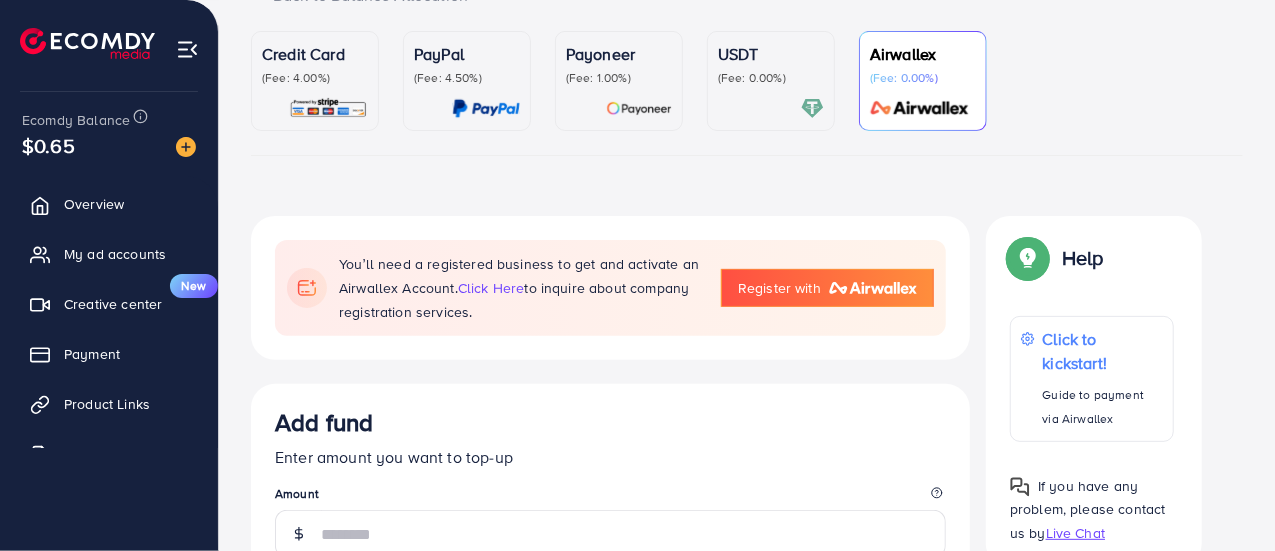 click at bounding box center [771, 108] 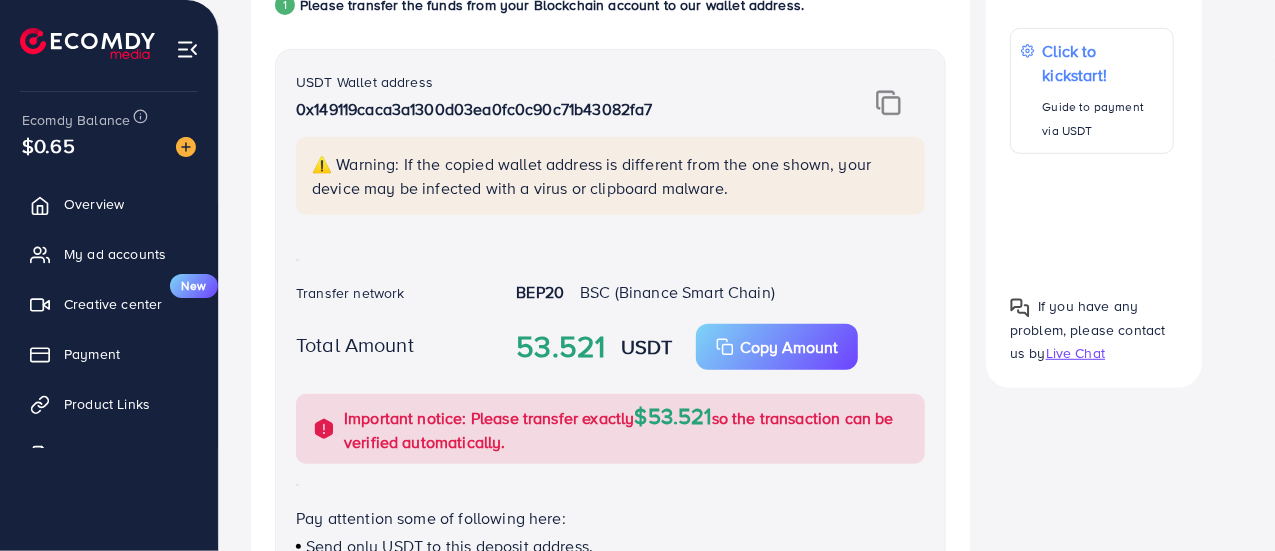 scroll, scrollTop: 464, scrollLeft: 0, axis: vertical 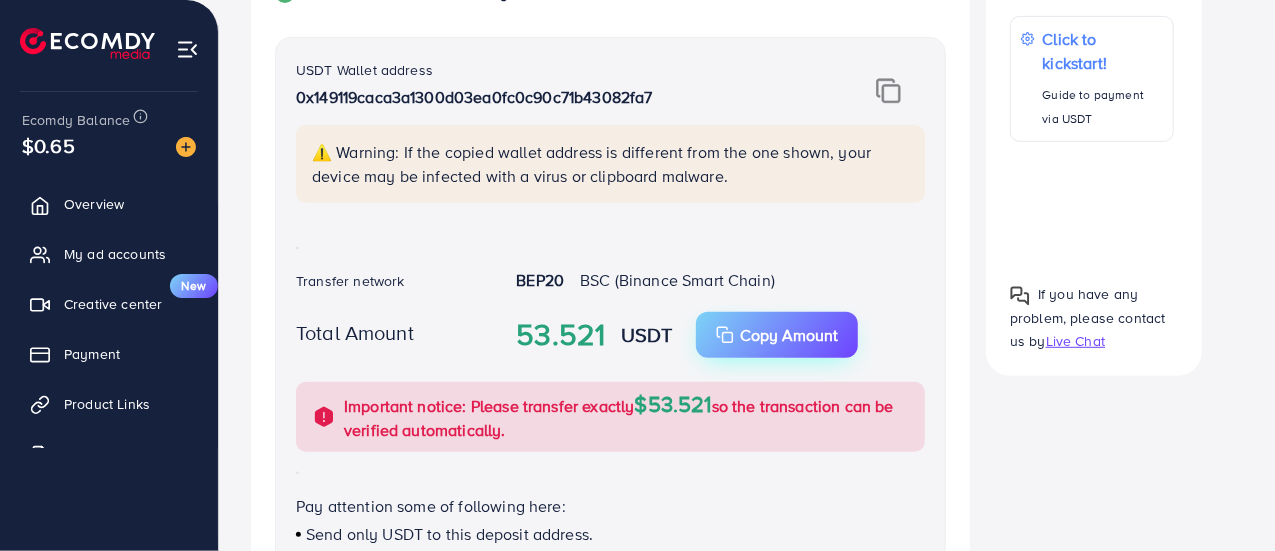 click on "Copy Amount" at bounding box center (789, 335) 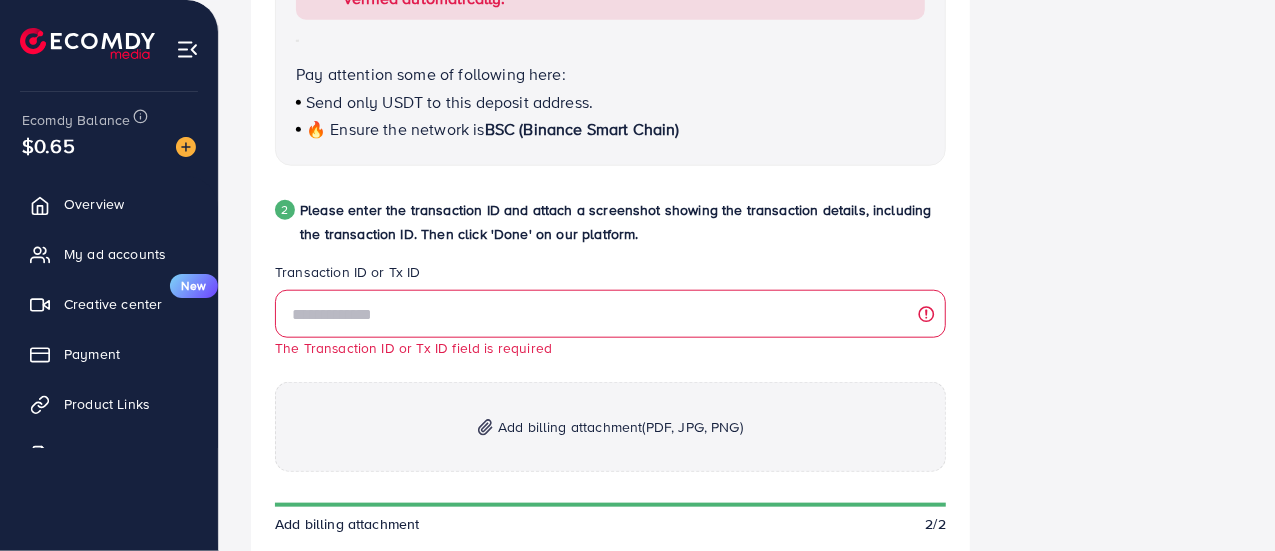 scroll, scrollTop: 897, scrollLeft: 0, axis: vertical 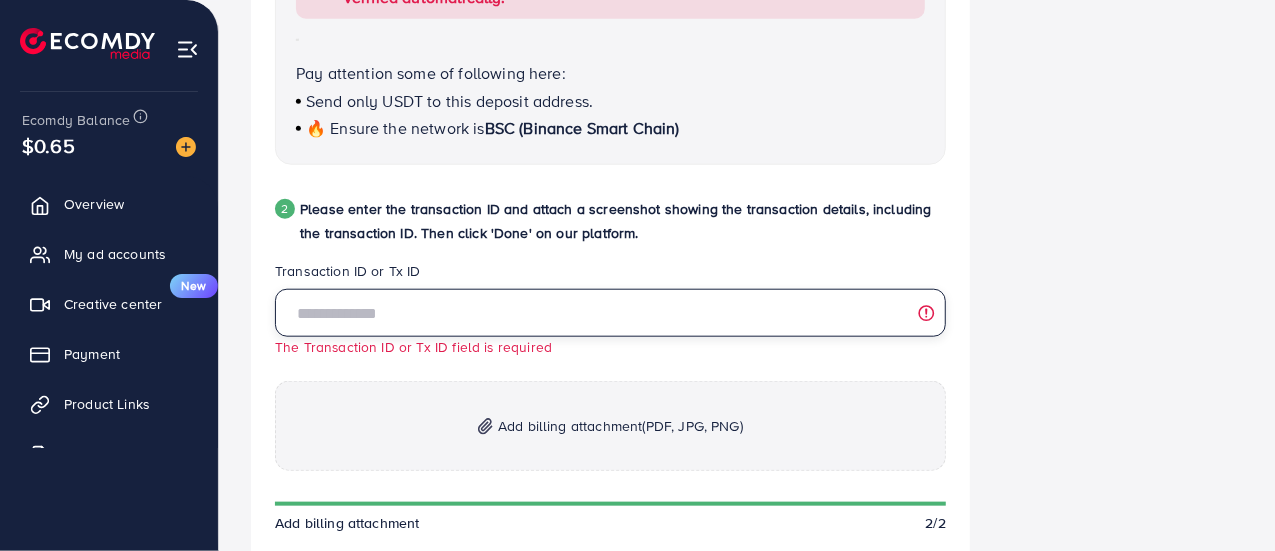 click at bounding box center [610, 313] 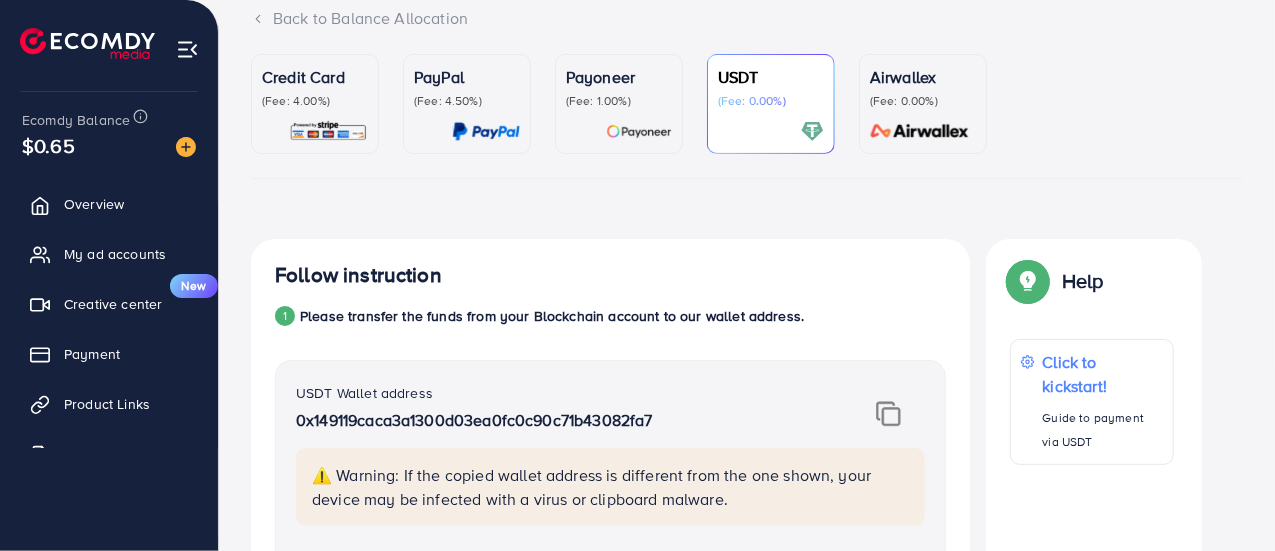 scroll, scrollTop: 126, scrollLeft: 0, axis: vertical 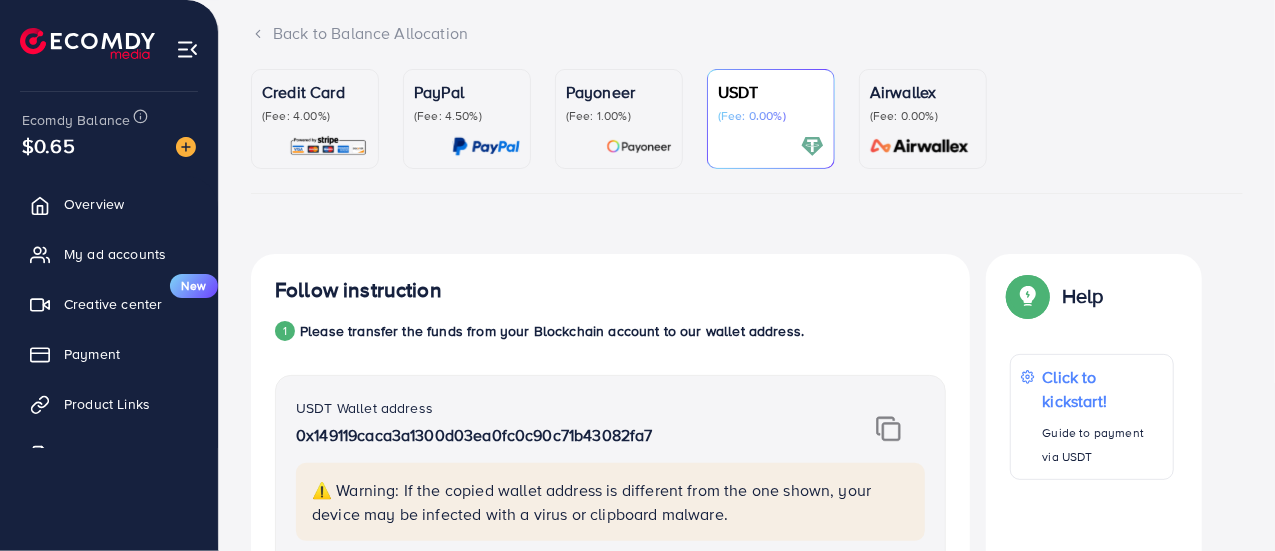 click at bounding box center (328, 146) 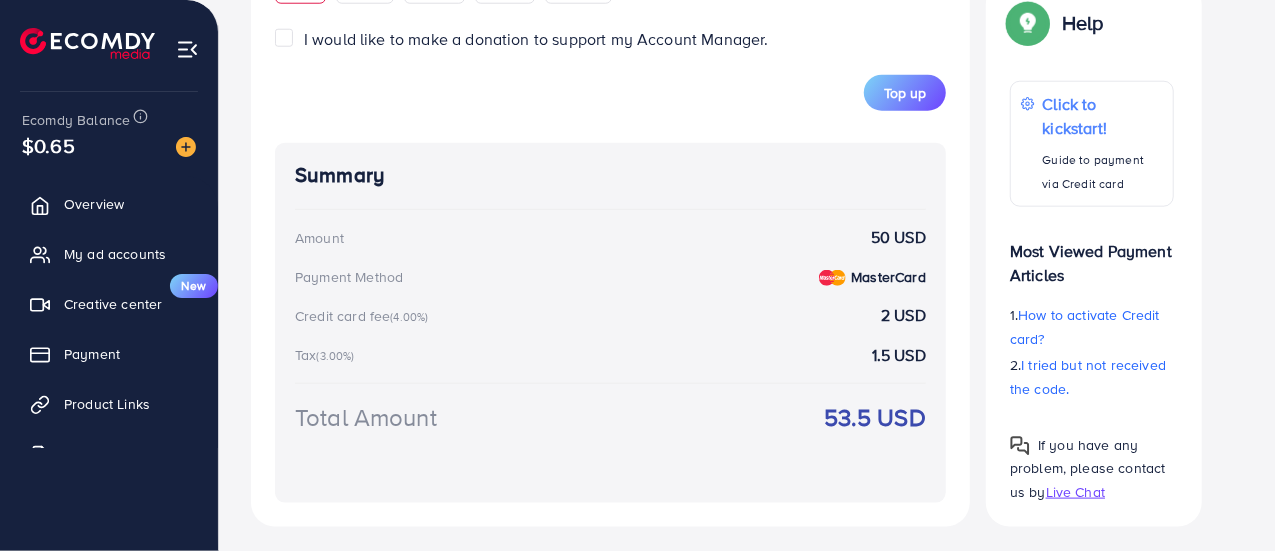 scroll, scrollTop: 1050, scrollLeft: 0, axis: vertical 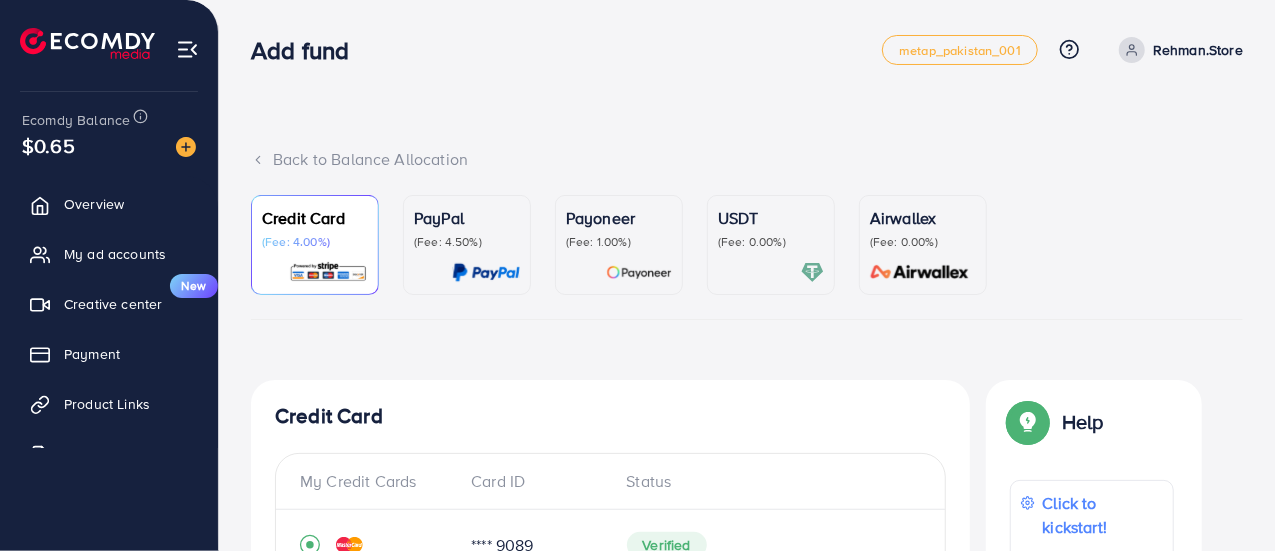 click on "USDT" at bounding box center [771, 218] 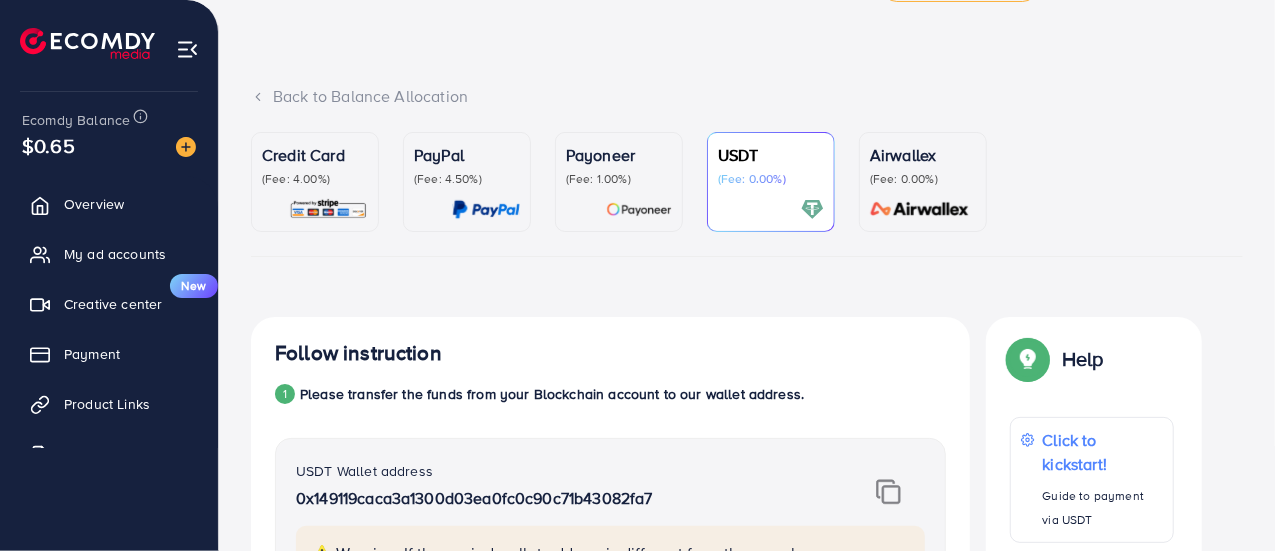 scroll, scrollTop: 66, scrollLeft: 0, axis: vertical 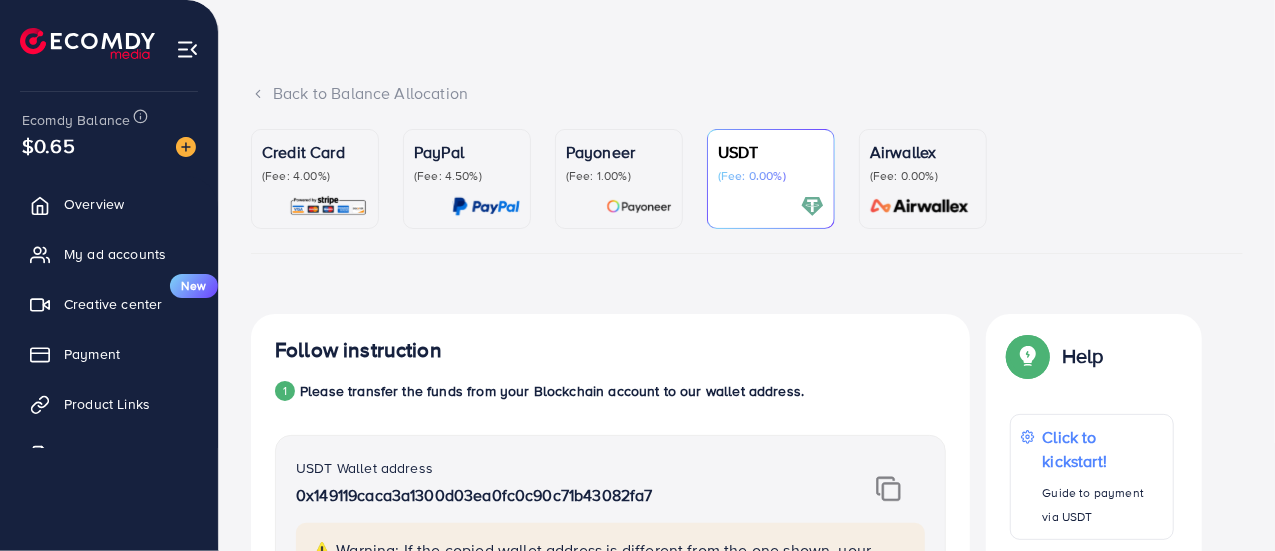 click on "Back to Balance Allocation   Credit Card   (Fee: 4.00%)   PayPal   (Fee: 4.50%)   Payoneer   (Fee: 1.00%)   USDT   (Fee: 0.00%)   Airwallex   (Fee: 0.00%)   Top-up Success!   Thanks you for your purchase. Please check your balance again.   Summary   Client   Rehman.Store   Amount   0 USD   Payment Method   MasterCard   Credit card fee  0 USD  Tax  0 USD  Total Amount = Amount  + Tax + Credit card fee    0 USD   Recharge   Show me Ad Account  *You can download the invoice   here  Credit Card  My Credit Cards   Card ID   Status   **** 9089   Verified   **** 6289   Verified  Add credit card  Guaranteed  SAFE  Checkout   Email   Card Number   Expired   CVC   Name on card   Add card   Add fund  Enter amount you want to top-up Amount **  This amount is suitable  $50 $100 $200 $500 $1000 I would like to make a donation to support my Account Manager. 5% 10% 15% 20%  Top up   Summary   Amount   50 USD   Payment Method   MasterCard   Credit card fee   (4.00%)  2 USD  Tax   (3.00%)  1.5 USD  Total Amount   53.5 USD  5%" at bounding box center [747, 958] 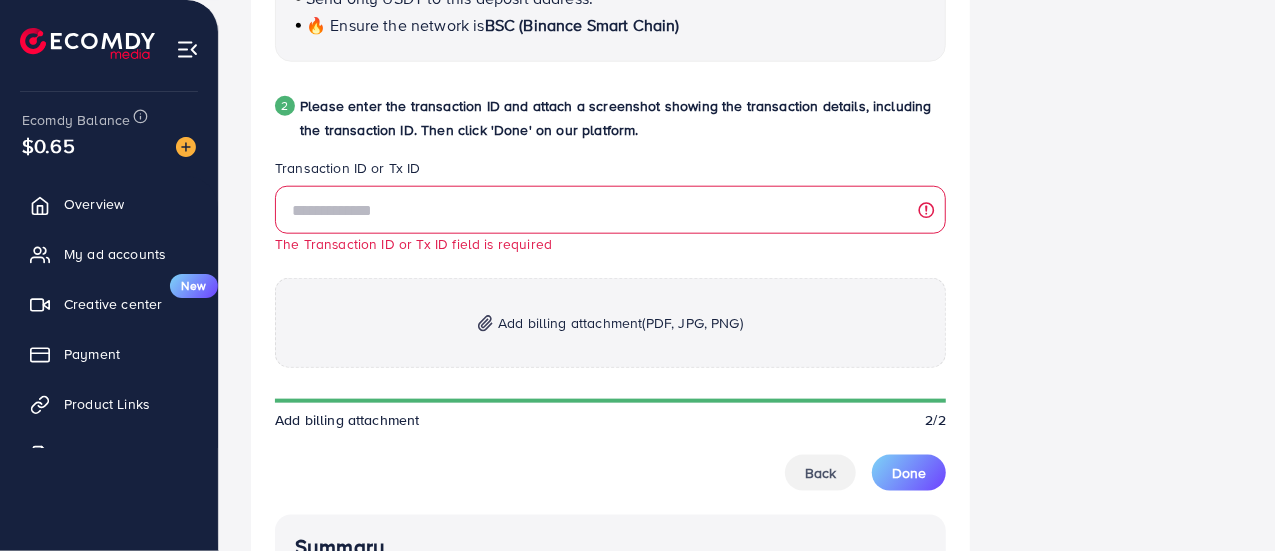 scroll, scrollTop: 1000, scrollLeft: 0, axis: vertical 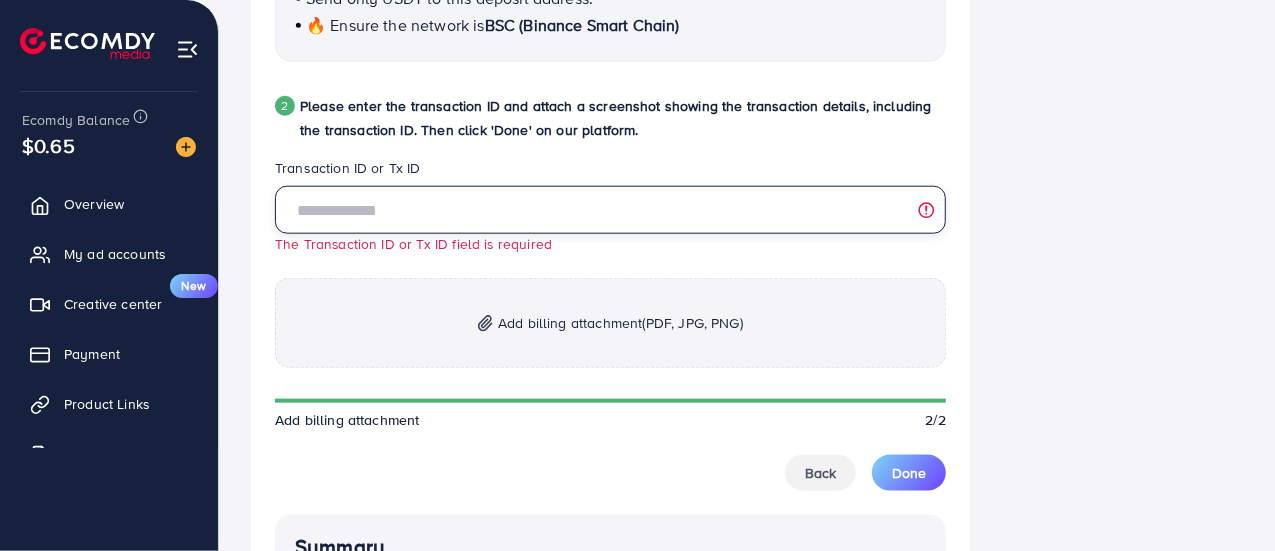 click at bounding box center [610, 210] 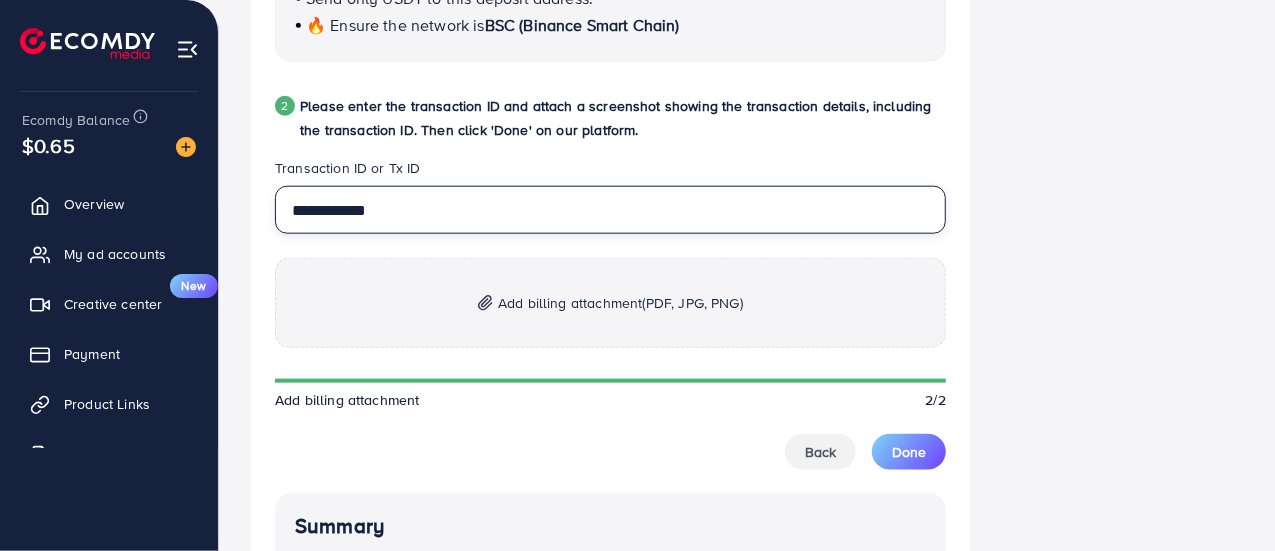 type on "**********" 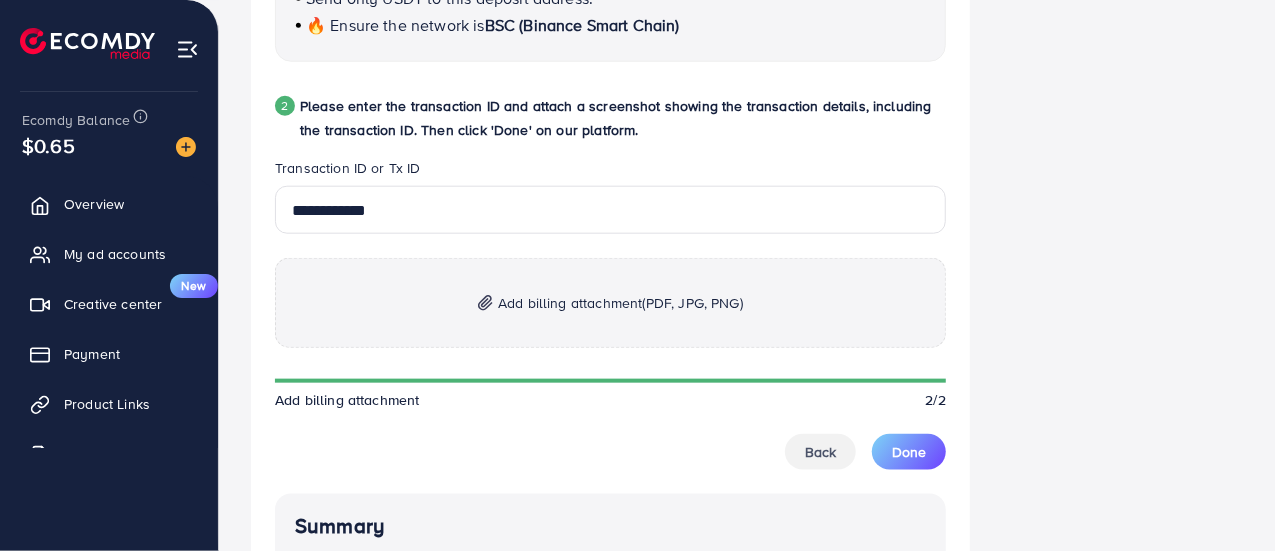click on "Add billing attachment  (PDF, JPG, PNG)" at bounding box center [610, 303] 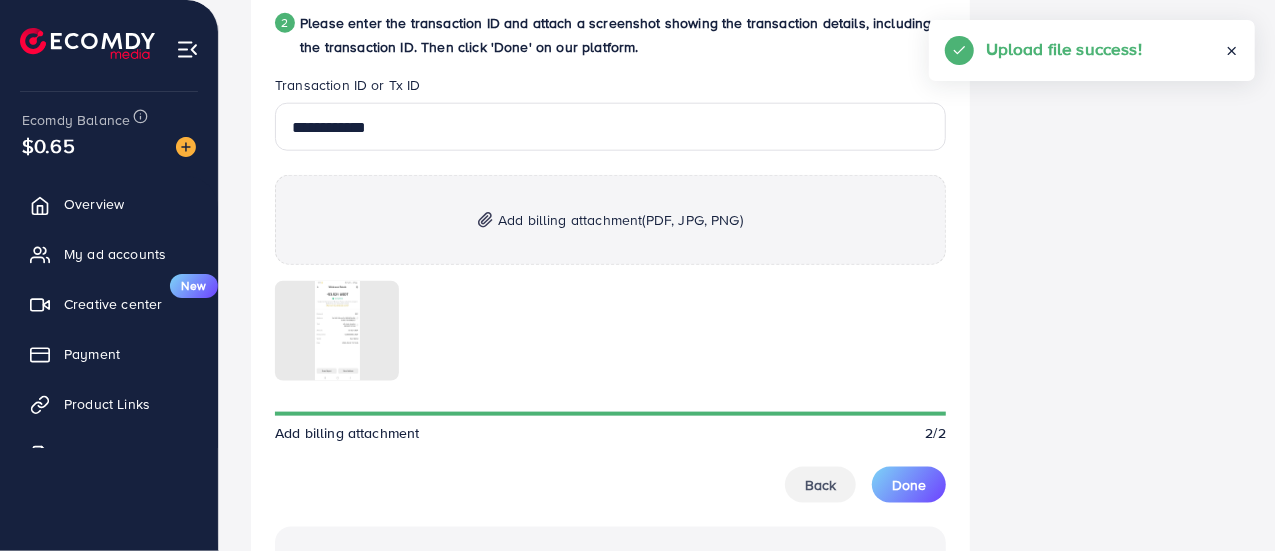 scroll, scrollTop: 1166, scrollLeft: 0, axis: vertical 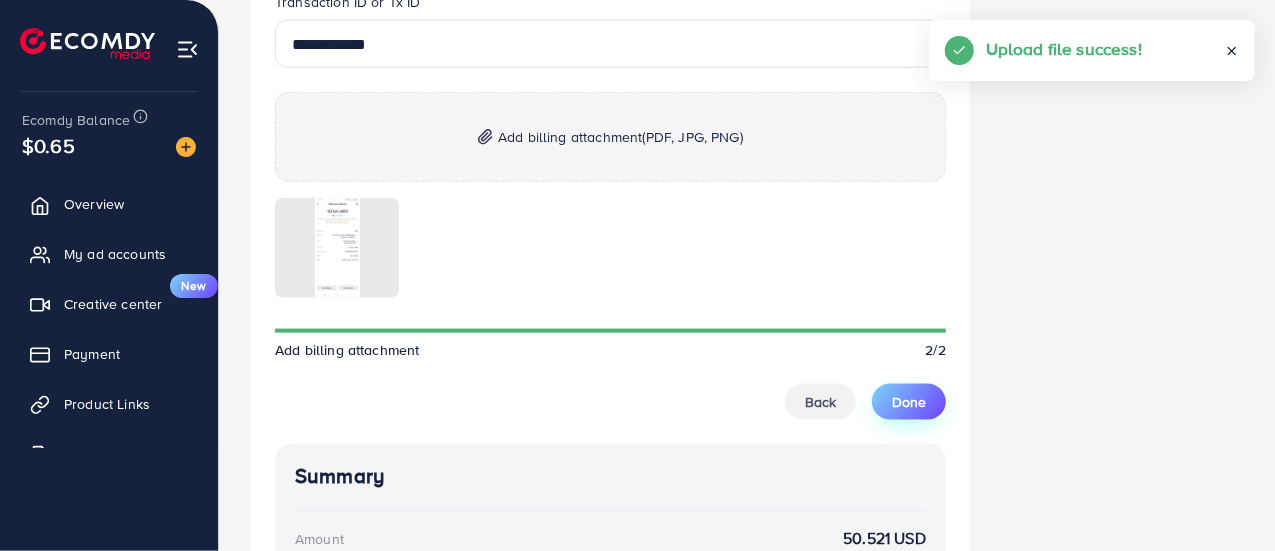 click on "Done" at bounding box center [909, 402] 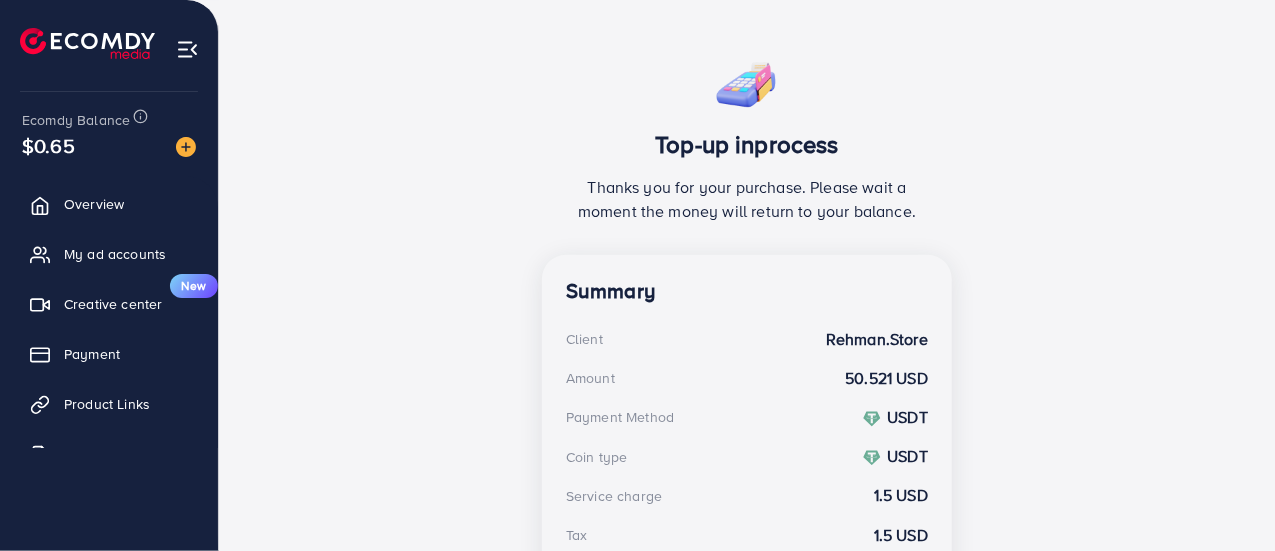 scroll, scrollTop: 576, scrollLeft: 0, axis: vertical 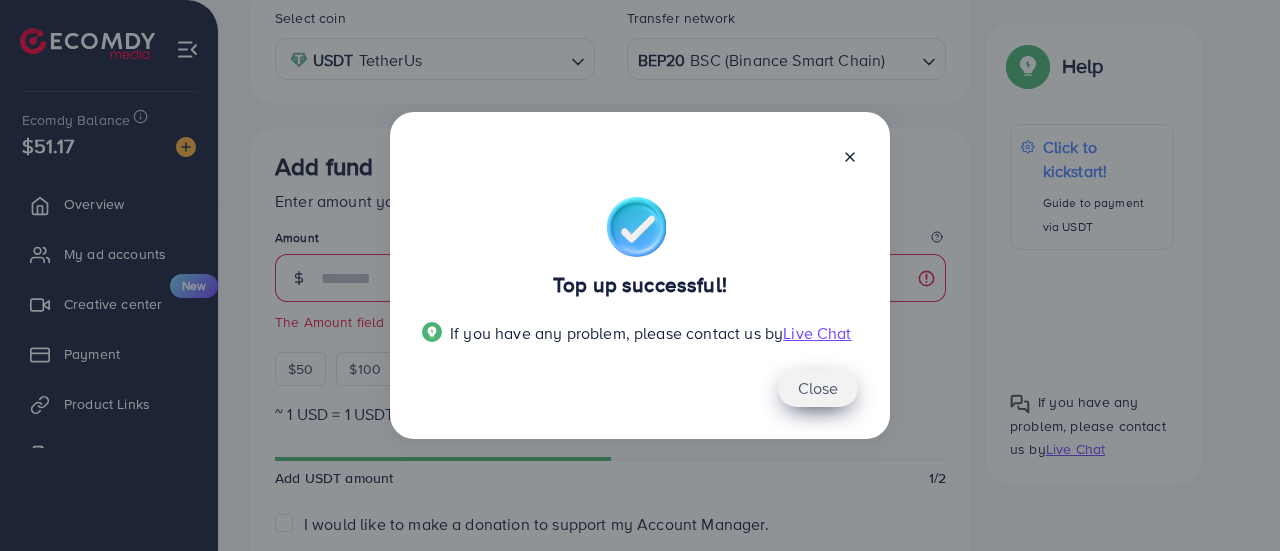 click on "Close" at bounding box center [818, 388] 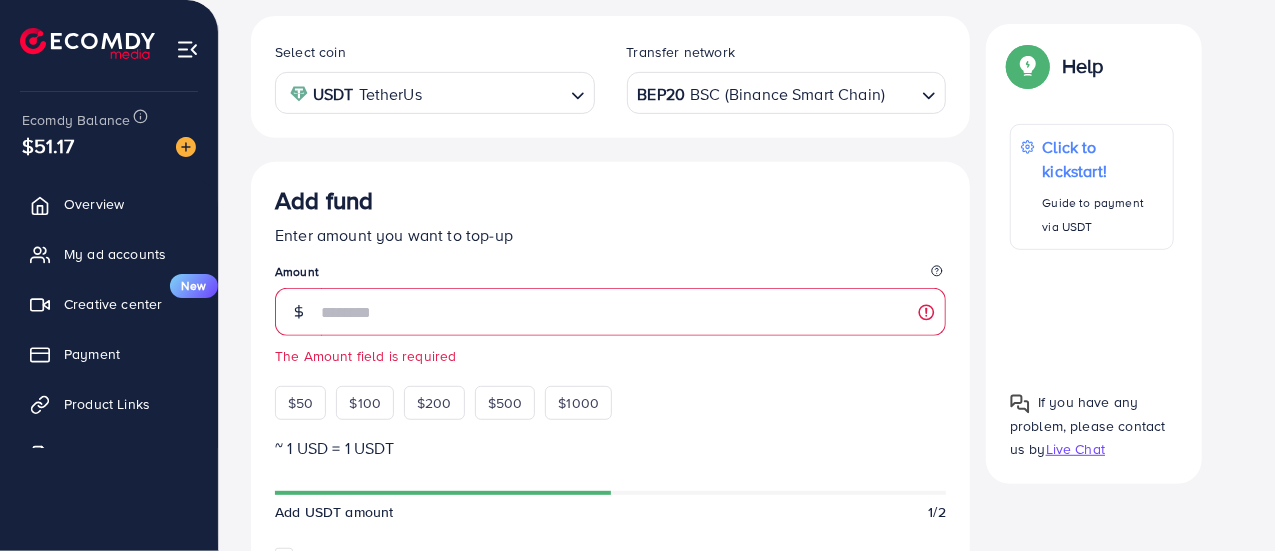 scroll, scrollTop: 664, scrollLeft: 0, axis: vertical 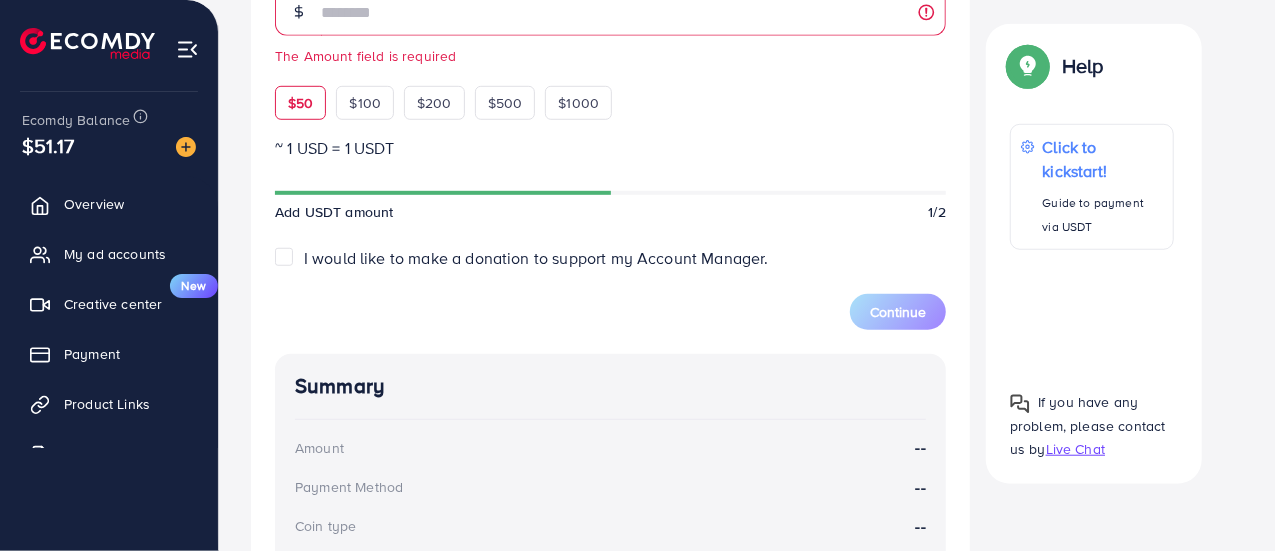 click on "$50" at bounding box center (300, 103) 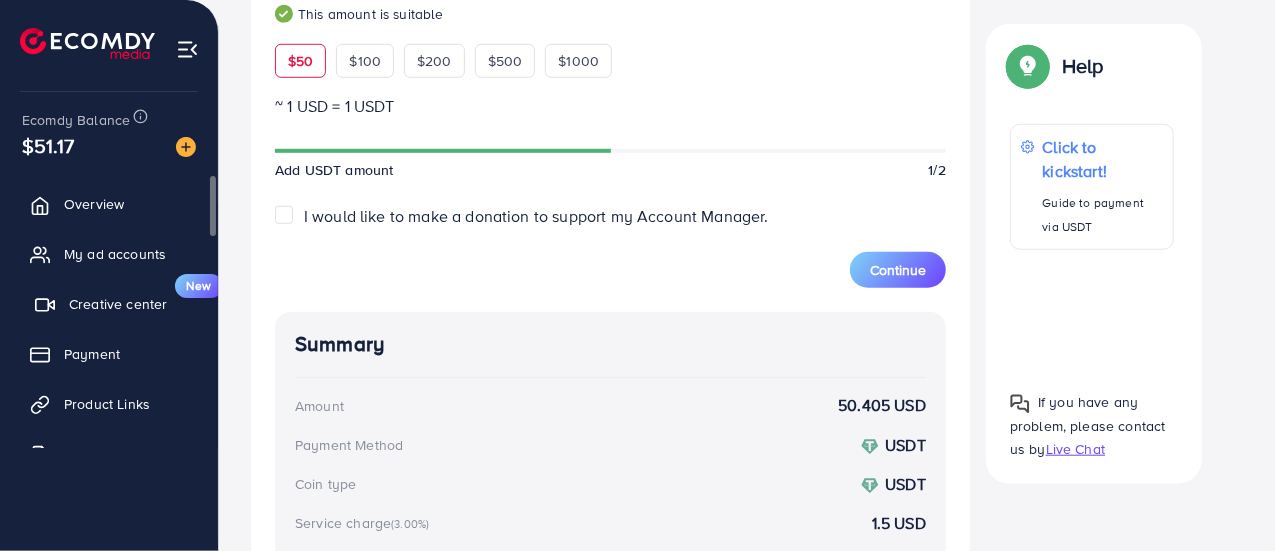scroll, scrollTop: 730, scrollLeft: 0, axis: vertical 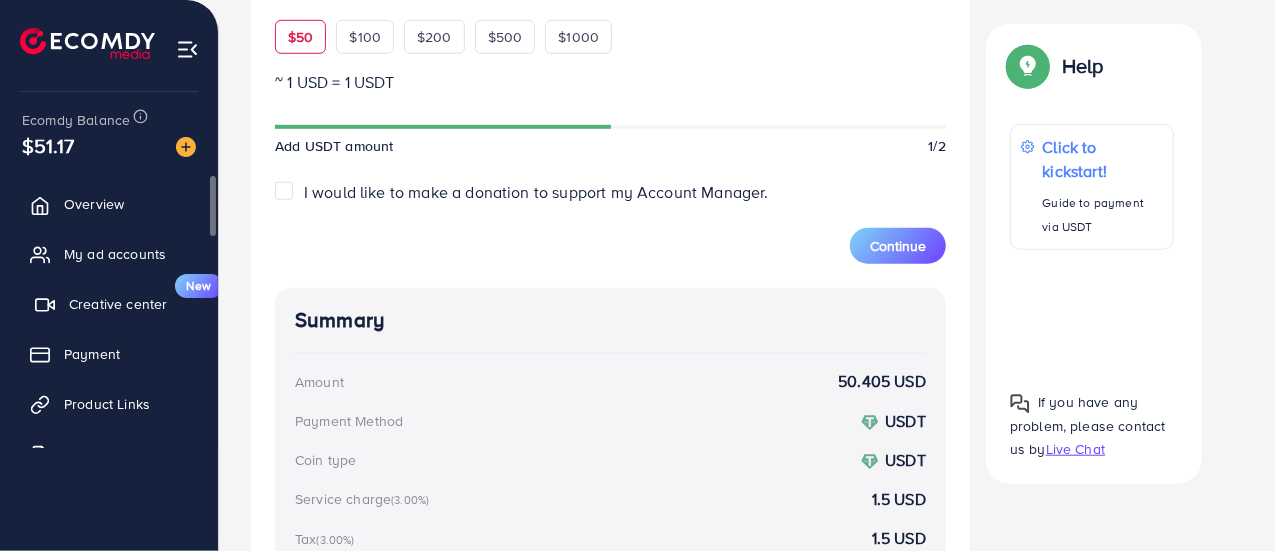 click on "Creative center" at bounding box center (118, 304) 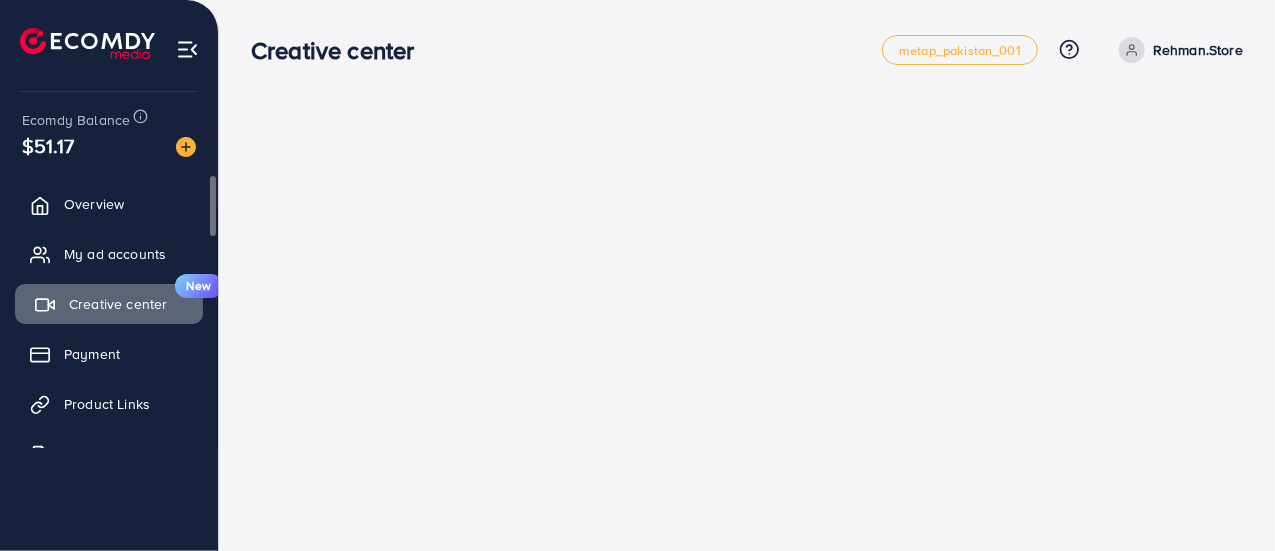 scroll, scrollTop: 0, scrollLeft: 0, axis: both 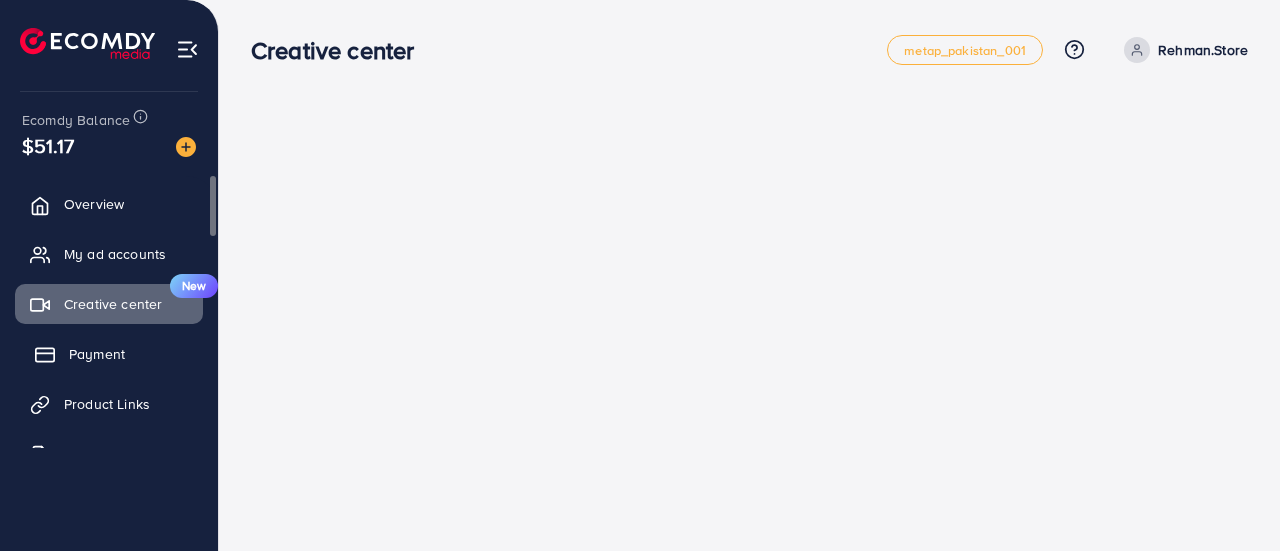 click 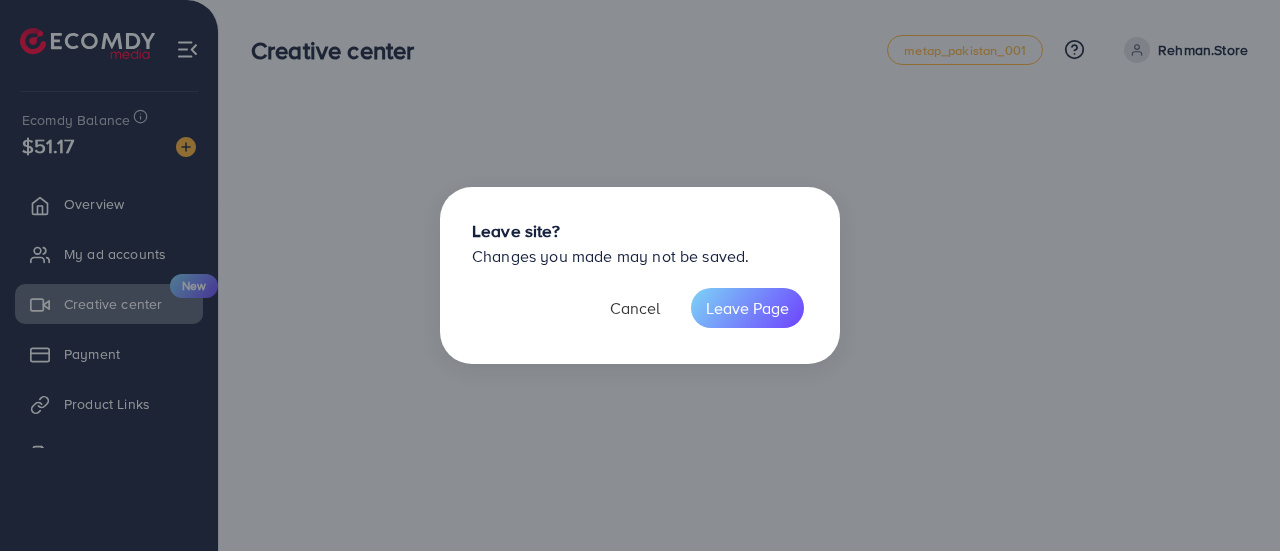 click on "Cancel" at bounding box center [635, 308] 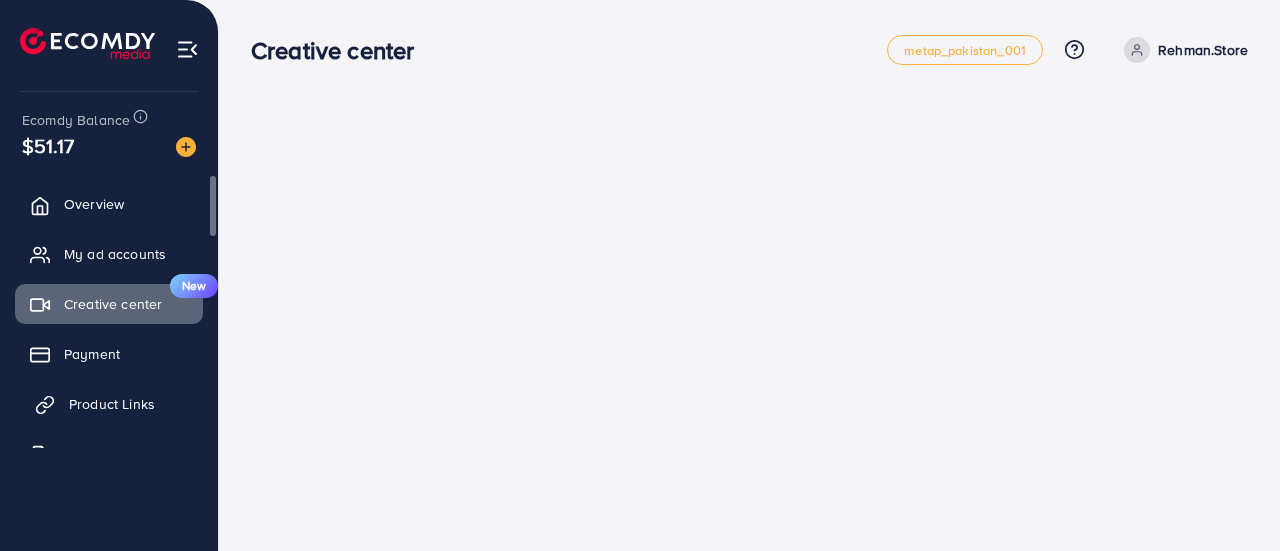 click on "Product Links" at bounding box center (112, 404) 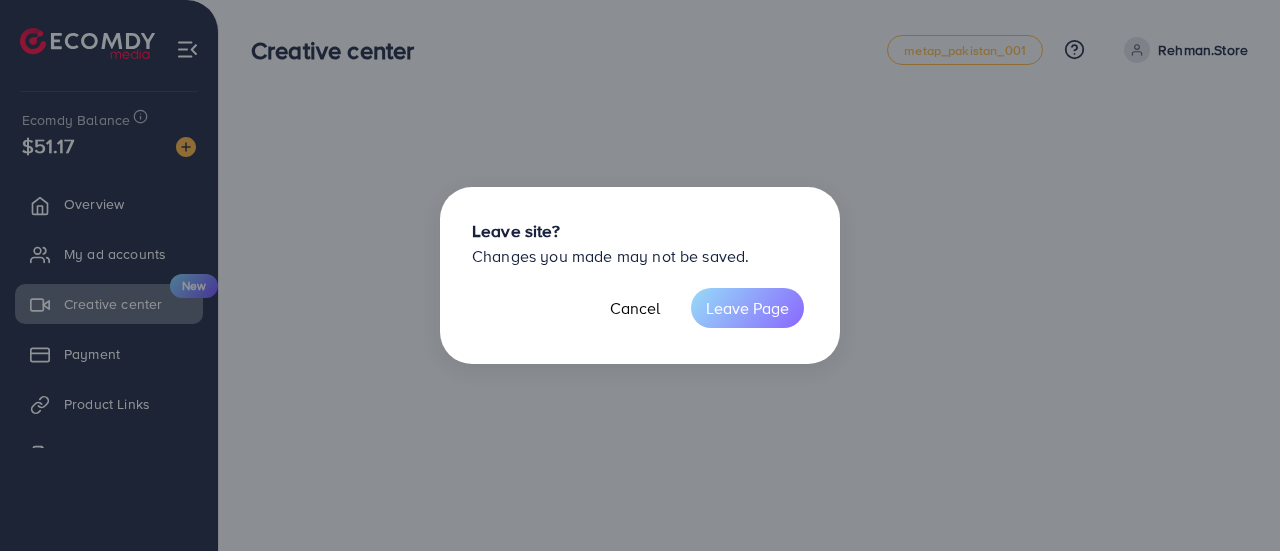 click on "Leave Page" at bounding box center [747, 308] 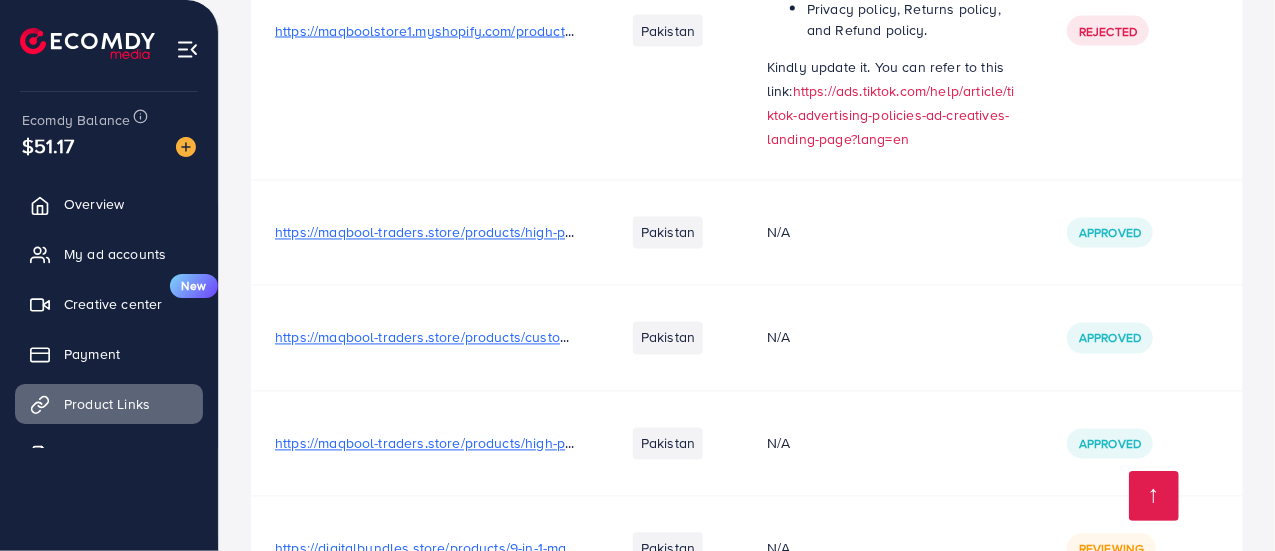 scroll, scrollTop: 2004, scrollLeft: 0, axis: vertical 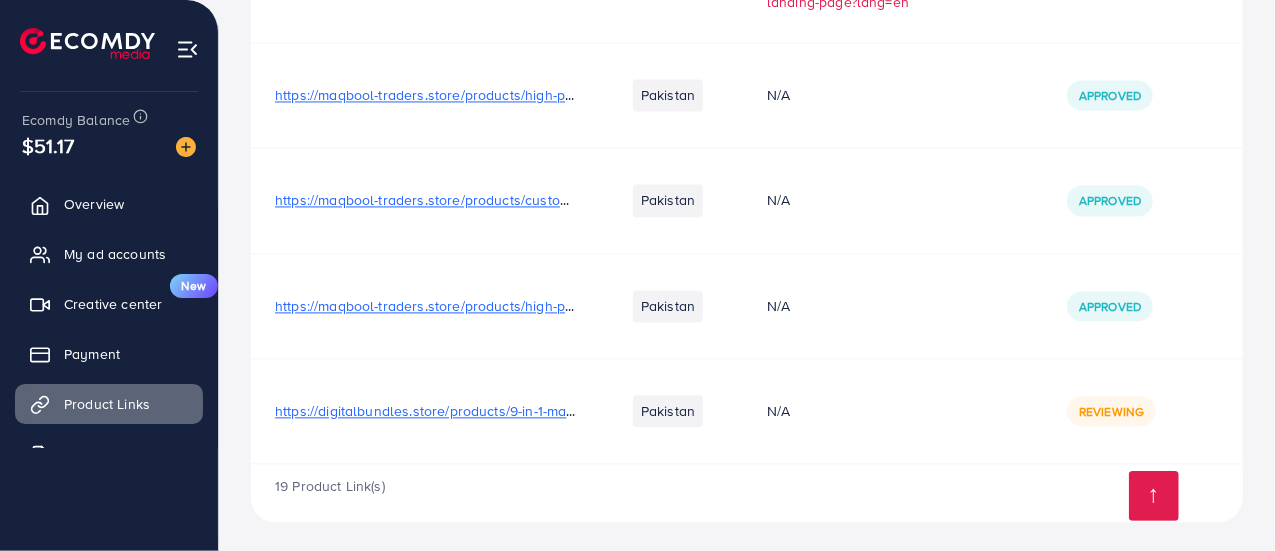 click on "https://digitalbundles.store/products/9-in-1-magic-hanger-space-saving-clothes-organizer" at bounding box center (558, 411) 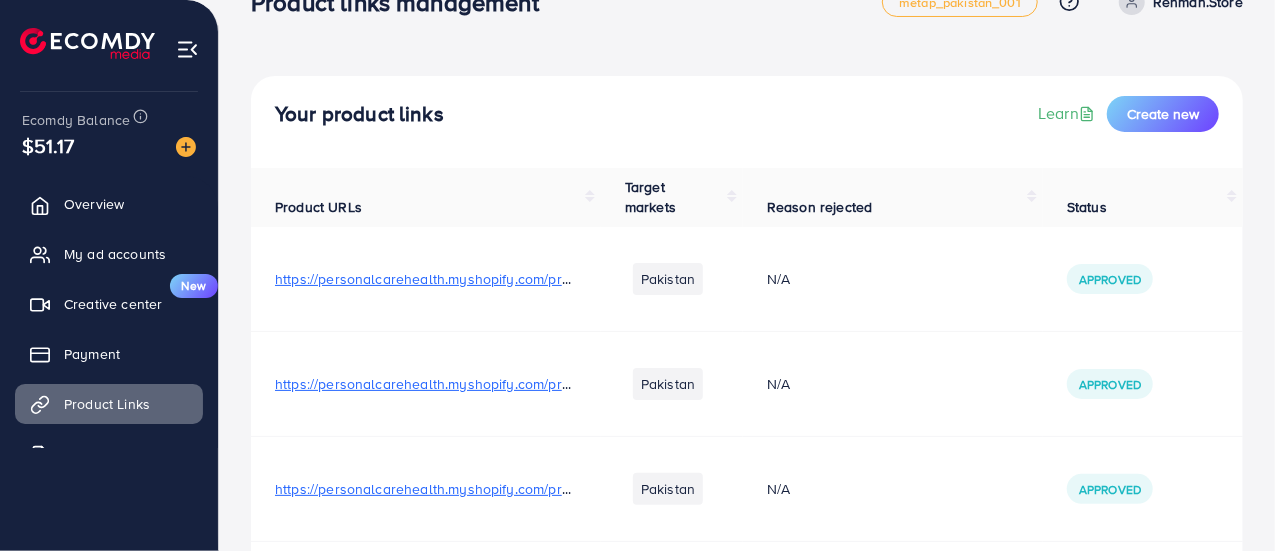 scroll, scrollTop: 0, scrollLeft: 0, axis: both 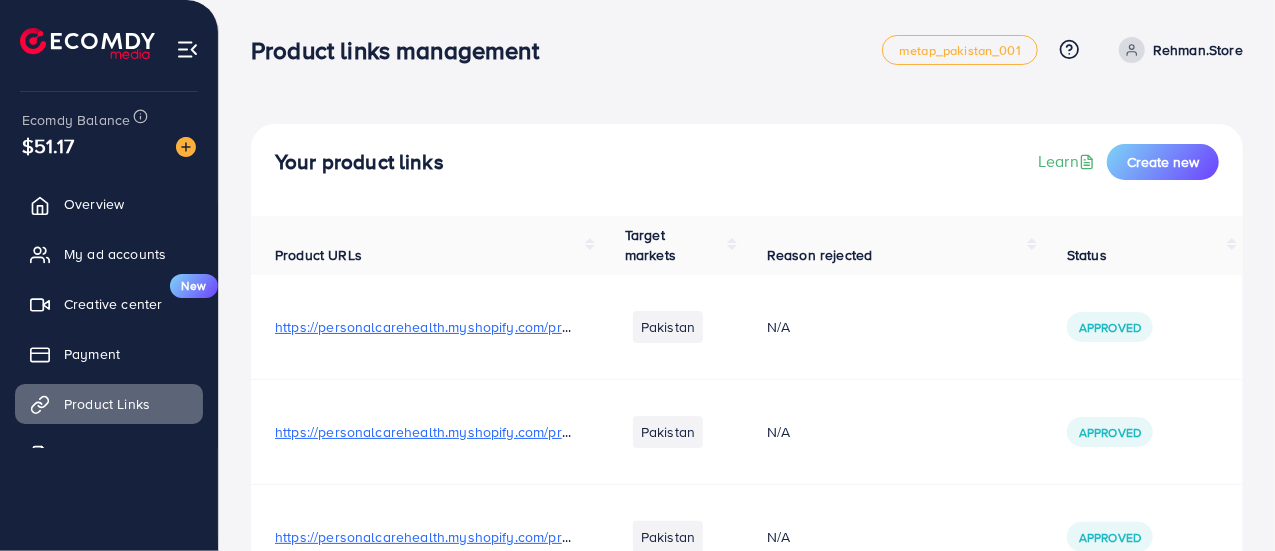 click on "Your product links   Learn   Create new" at bounding box center [747, 170] 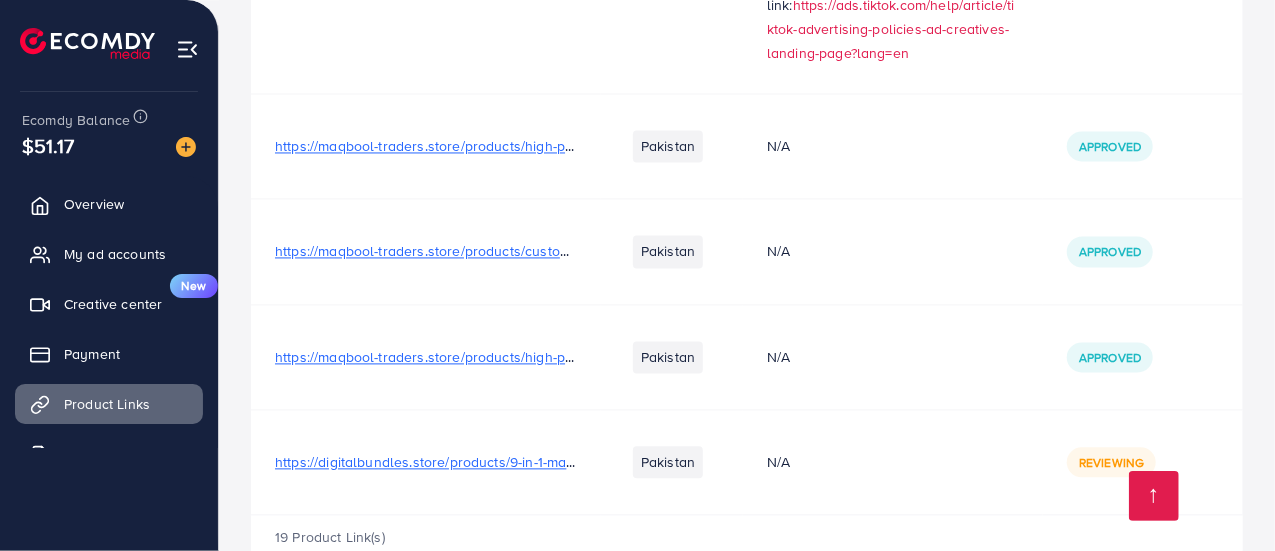 scroll, scrollTop: 2004, scrollLeft: 0, axis: vertical 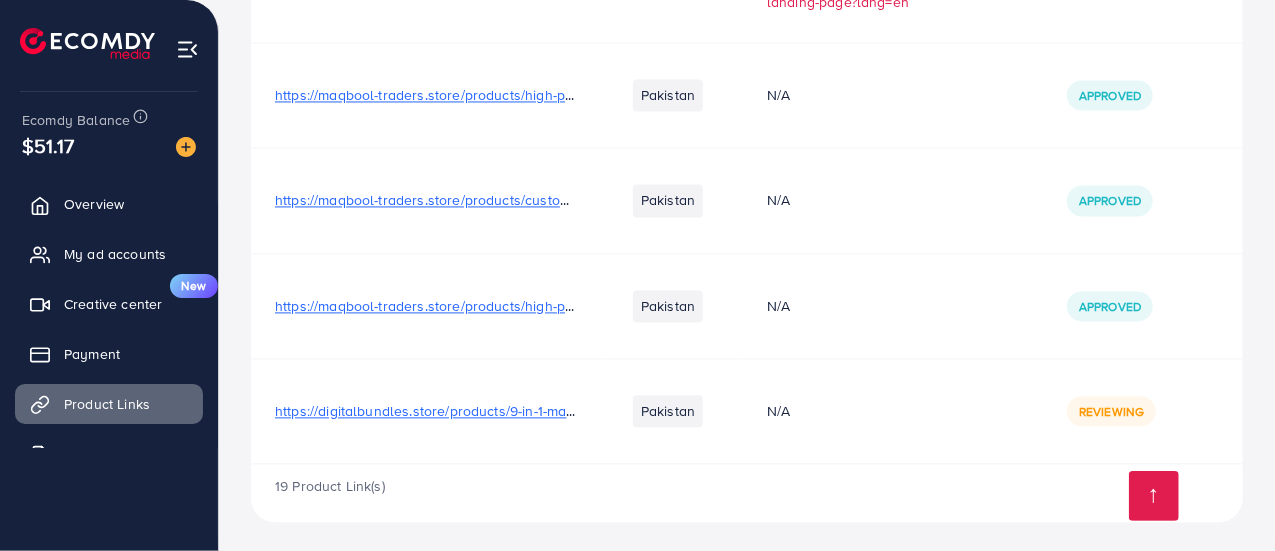 click on "19 Product Link(s)" at bounding box center [747, 493] 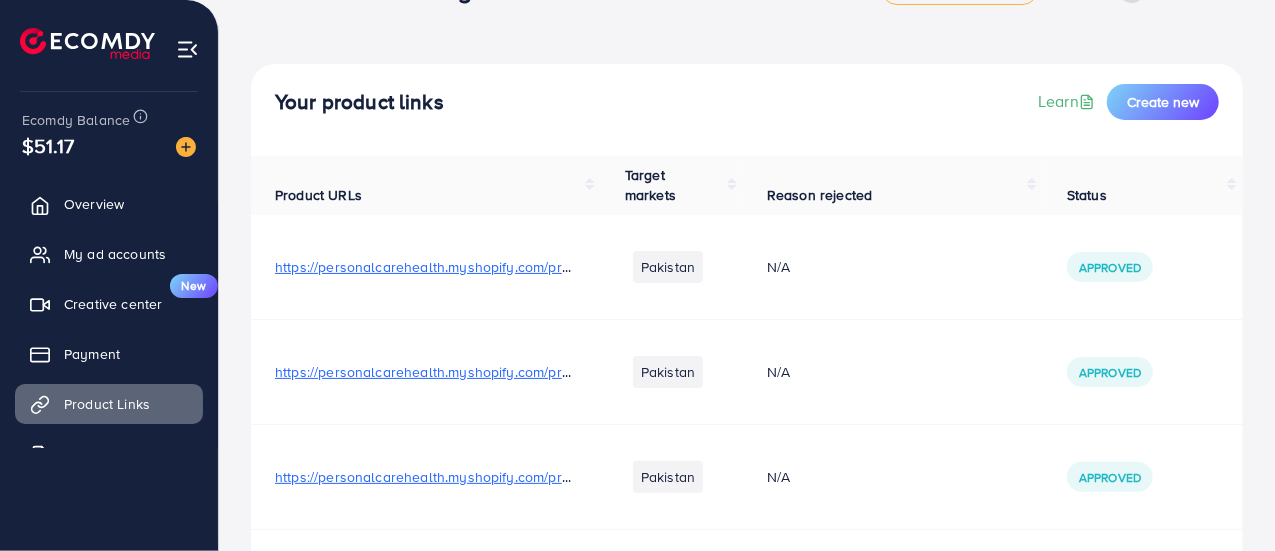 scroll, scrollTop: 0, scrollLeft: 0, axis: both 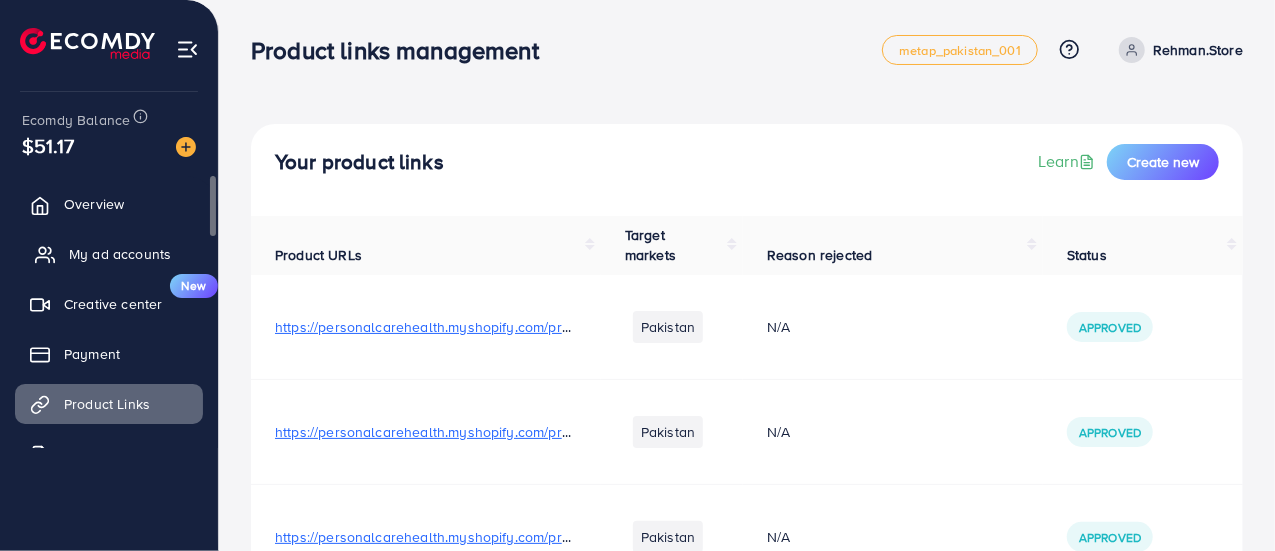 click on "My ad accounts" at bounding box center [120, 254] 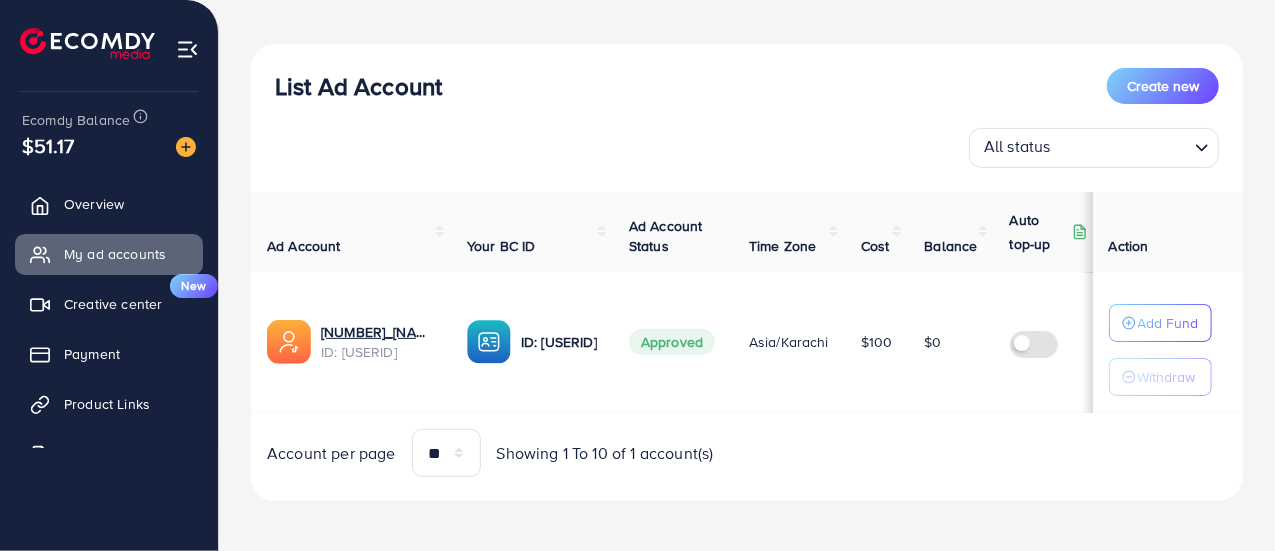 scroll, scrollTop: 214, scrollLeft: 0, axis: vertical 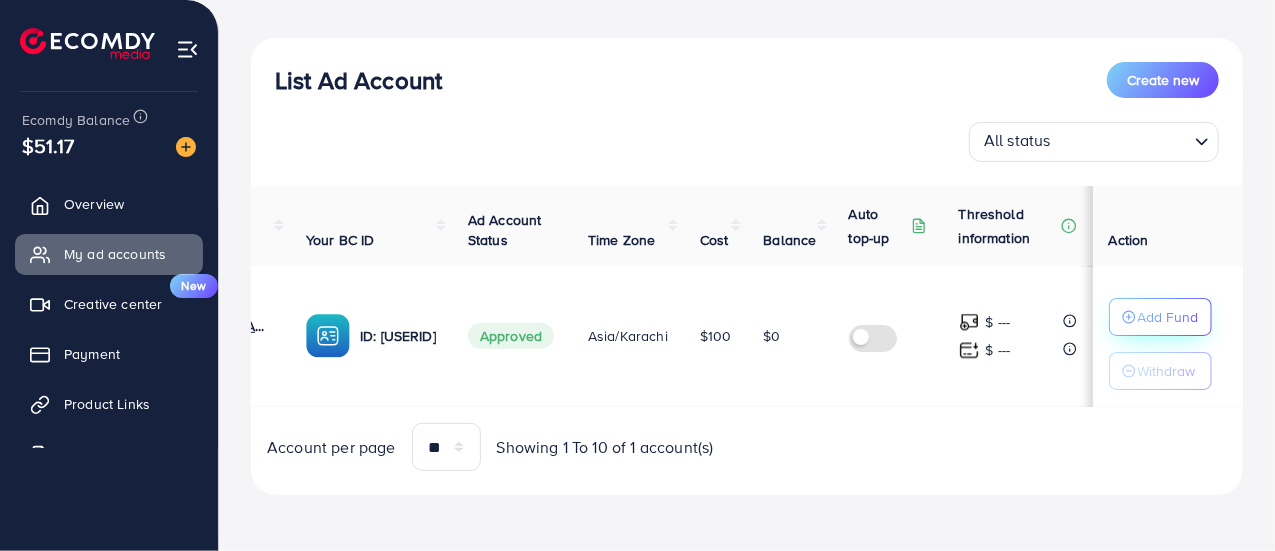 click on "Add Fund" at bounding box center (1168, 317) 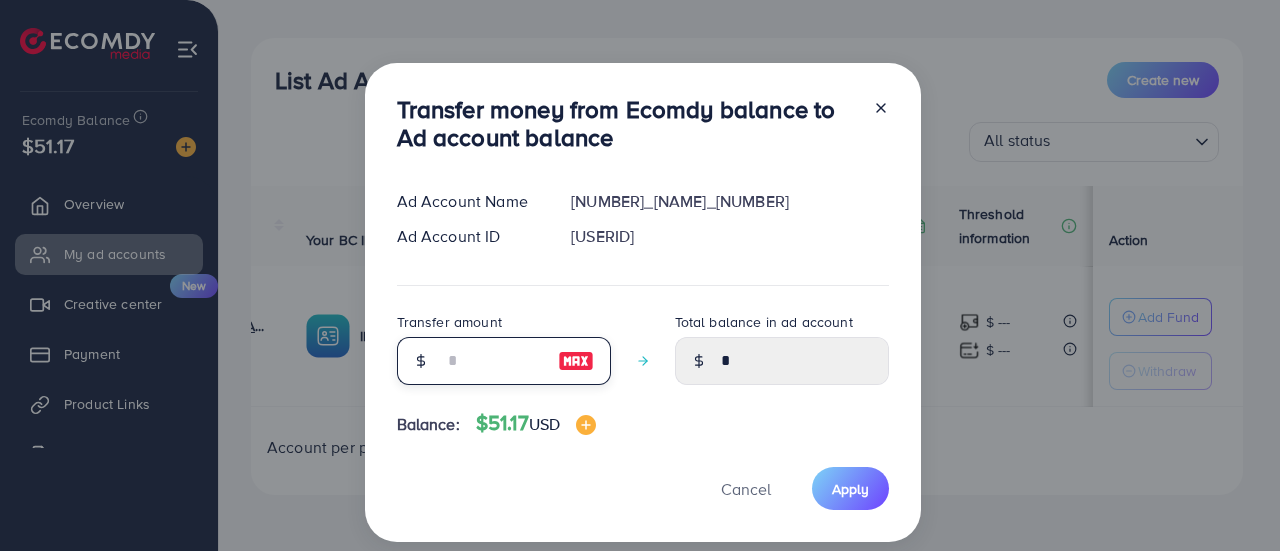 click at bounding box center (493, 361) 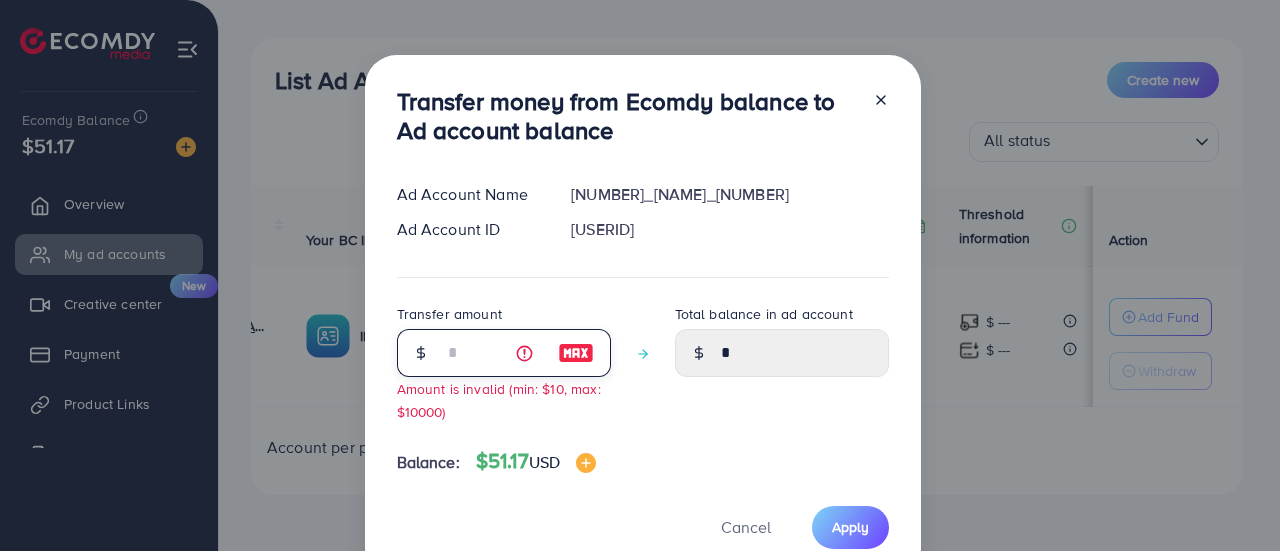 type on "****" 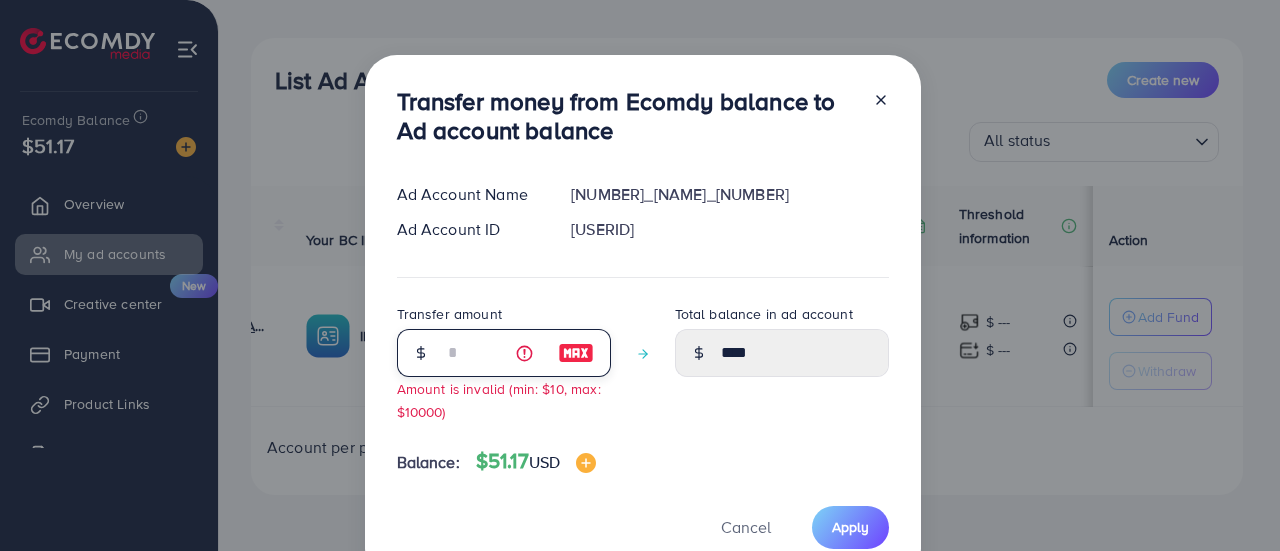 type on "**" 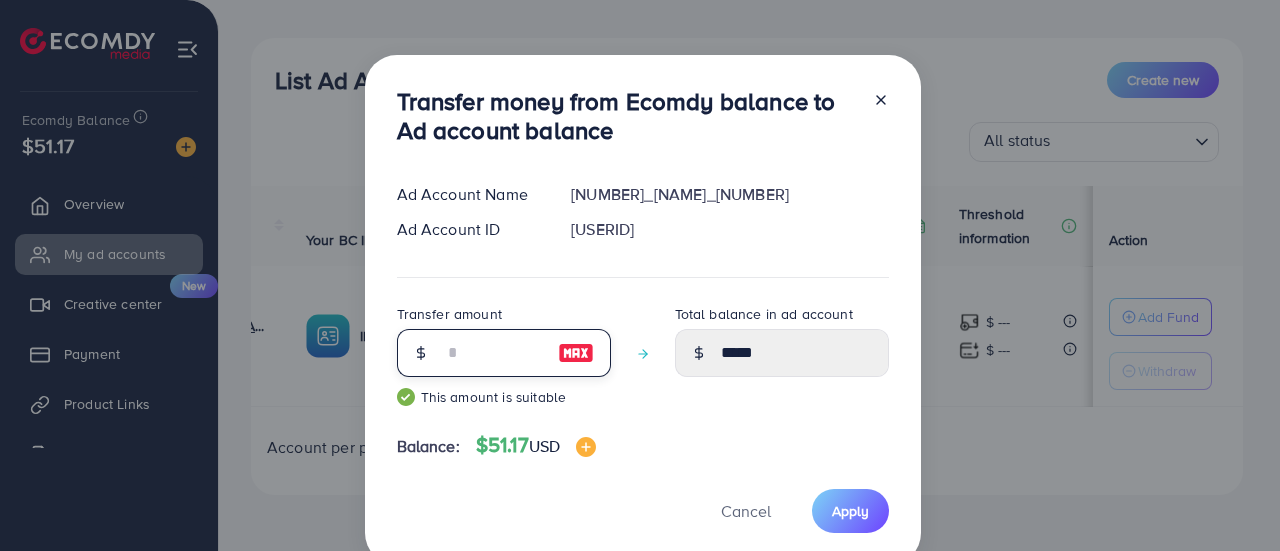 type on "*" 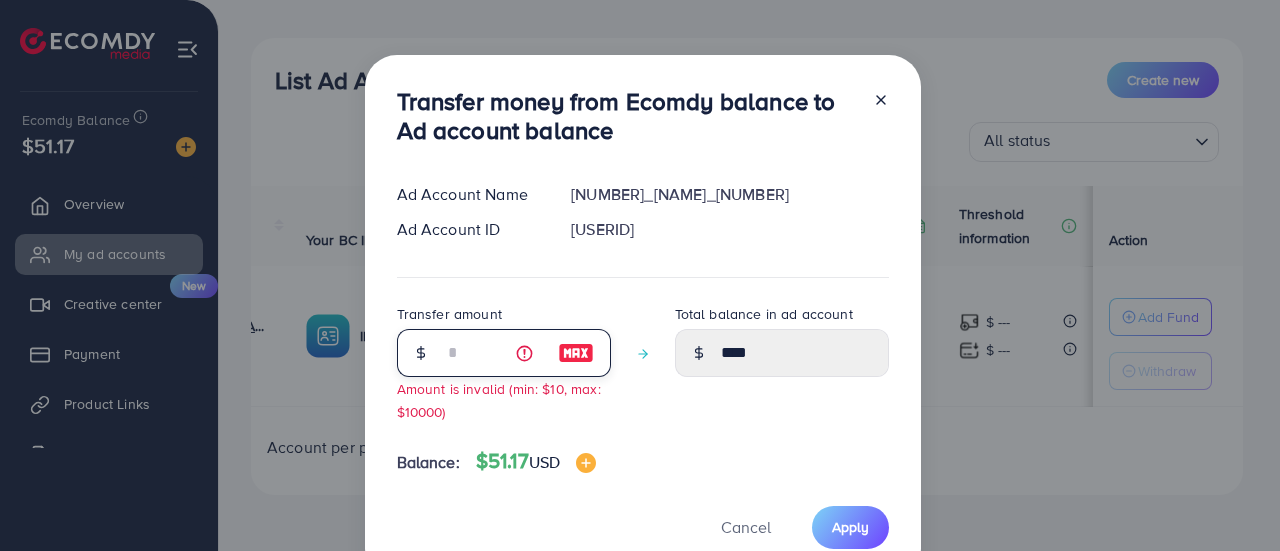 type 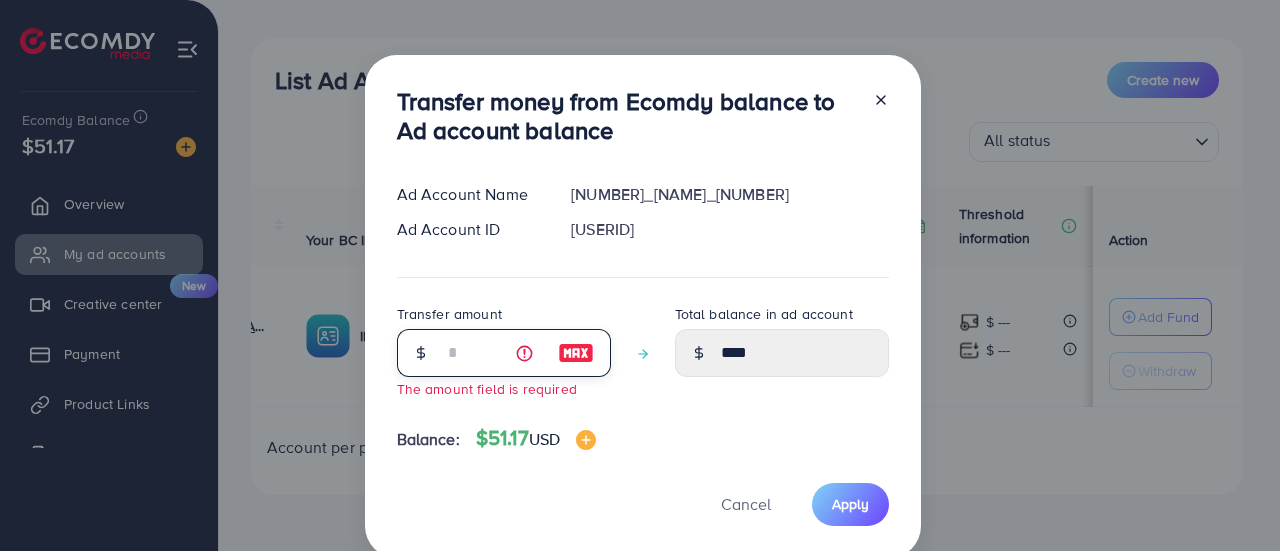 type on "*" 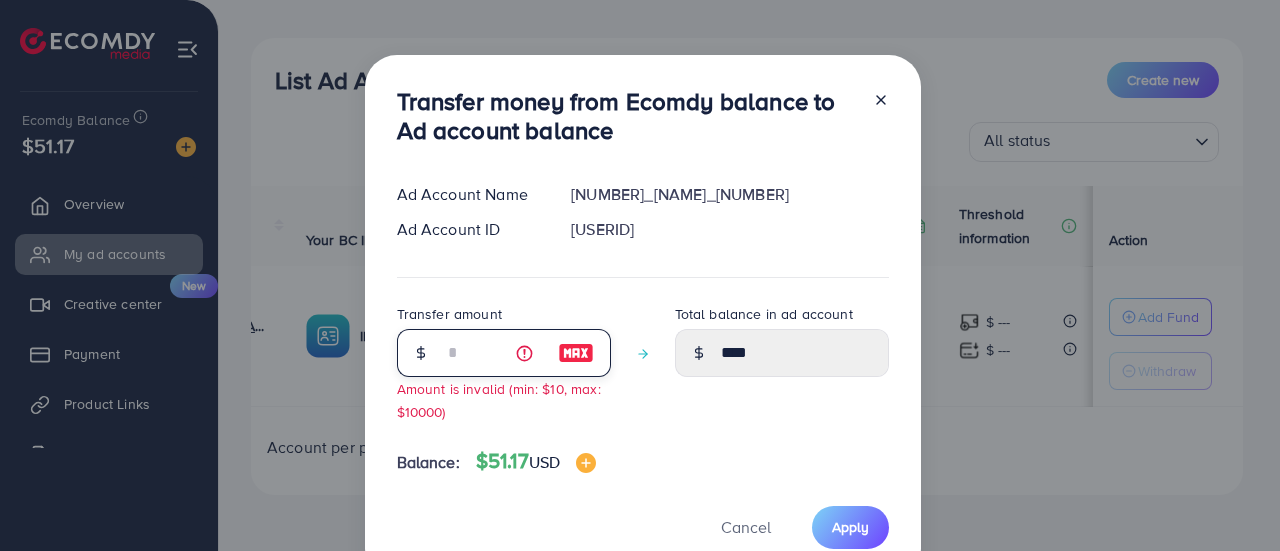 type on "**" 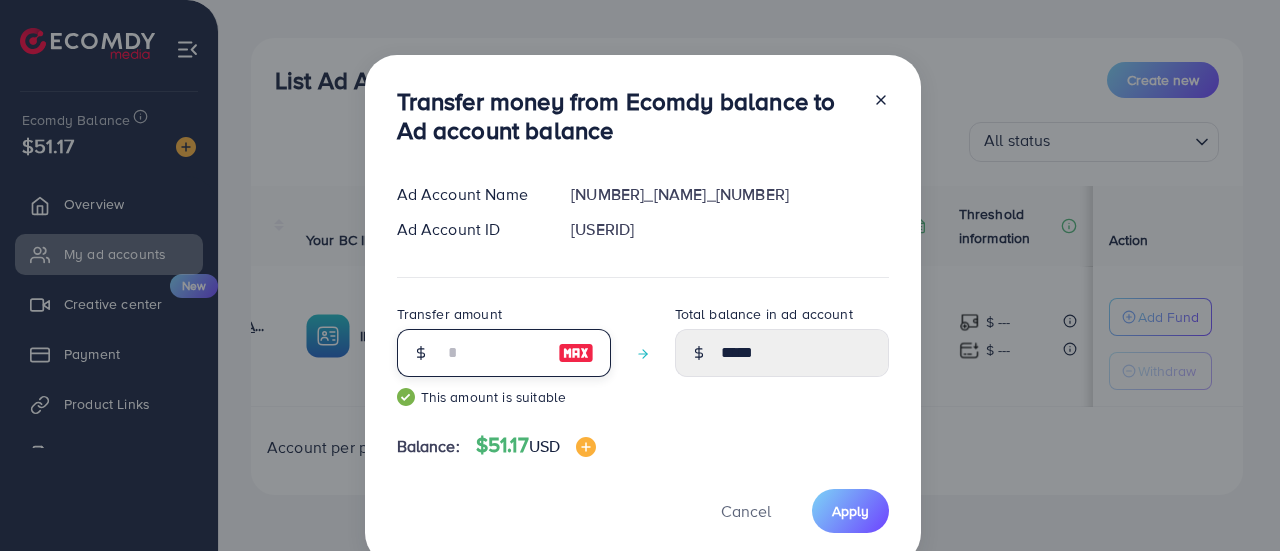 type on "*" 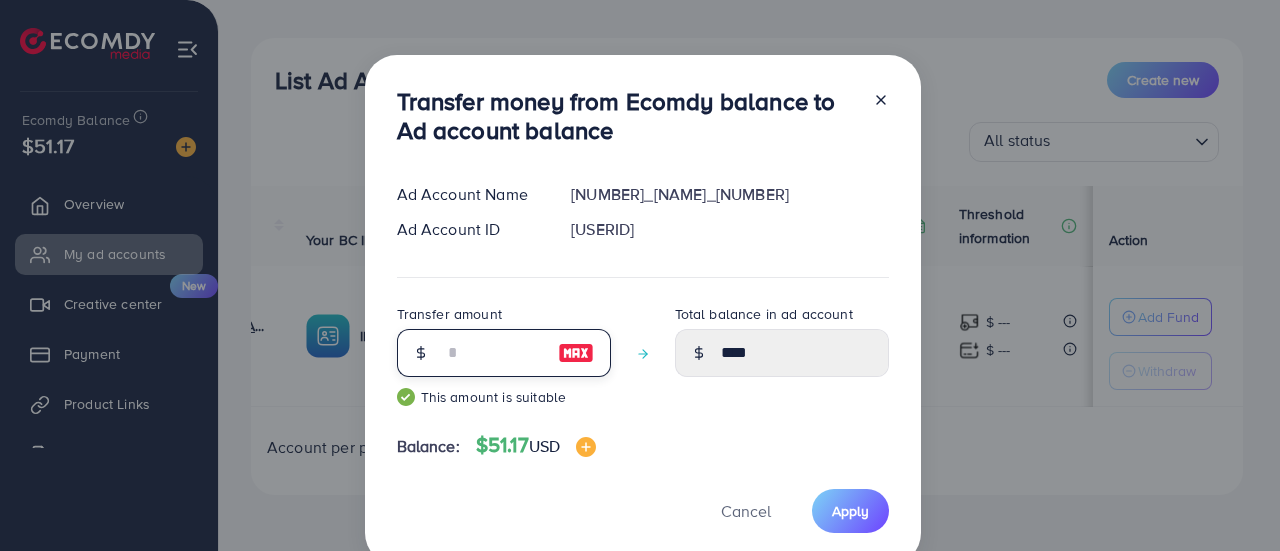type 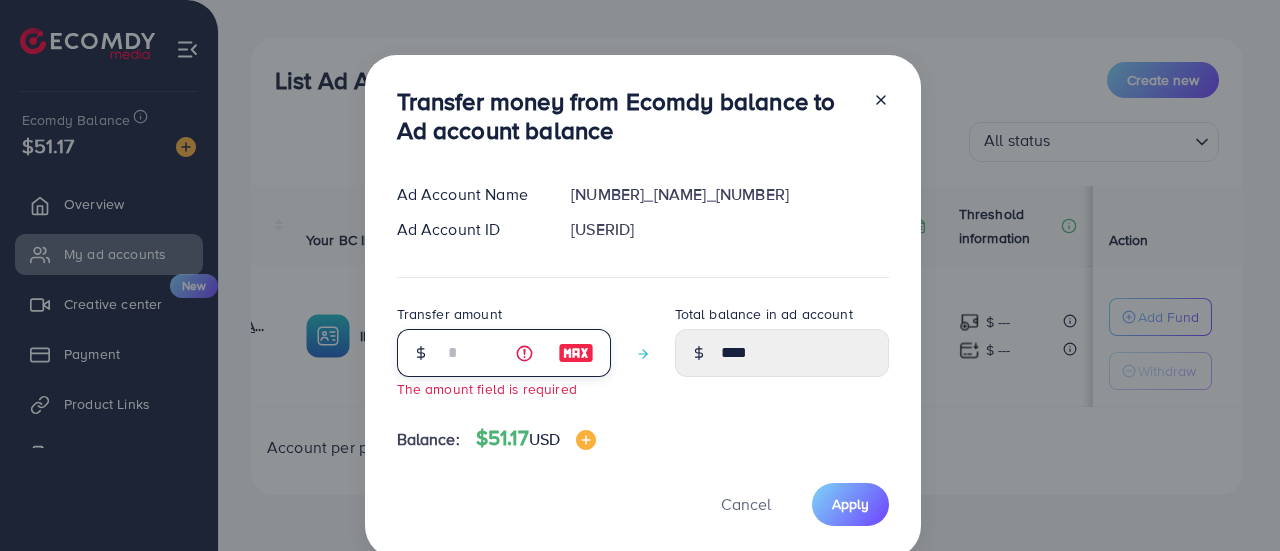 type on "*" 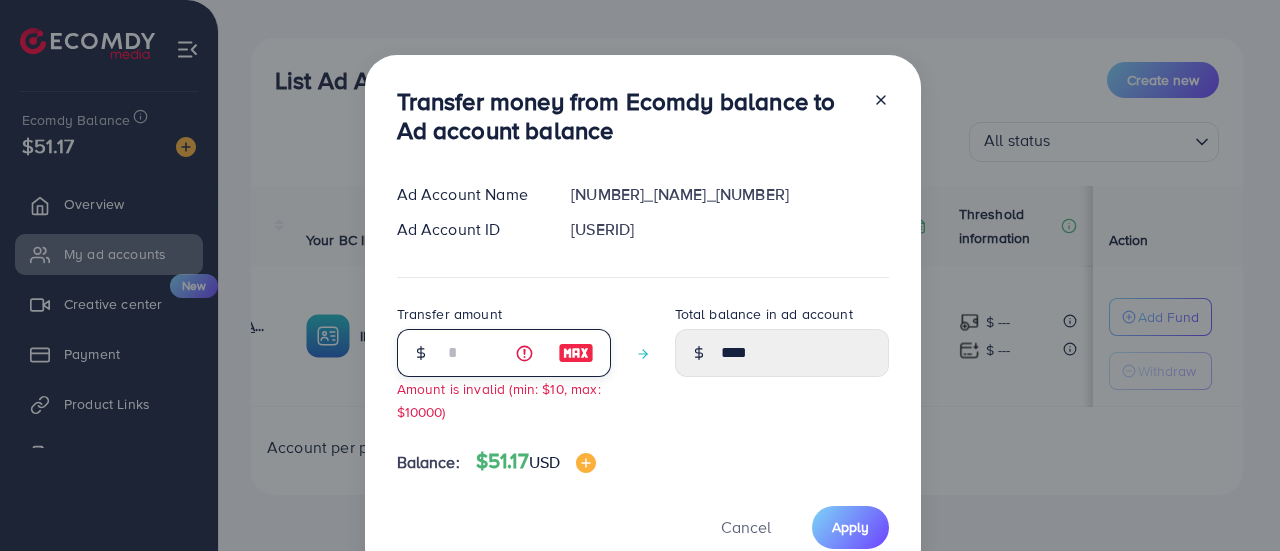 type on "****" 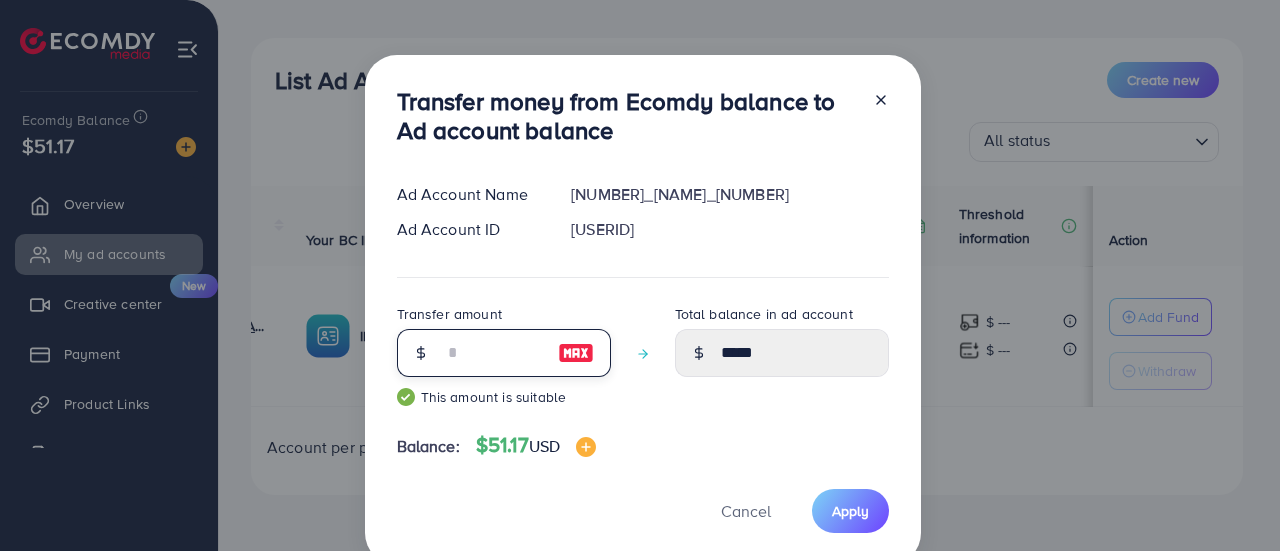 click on "**" at bounding box center [493, 353] 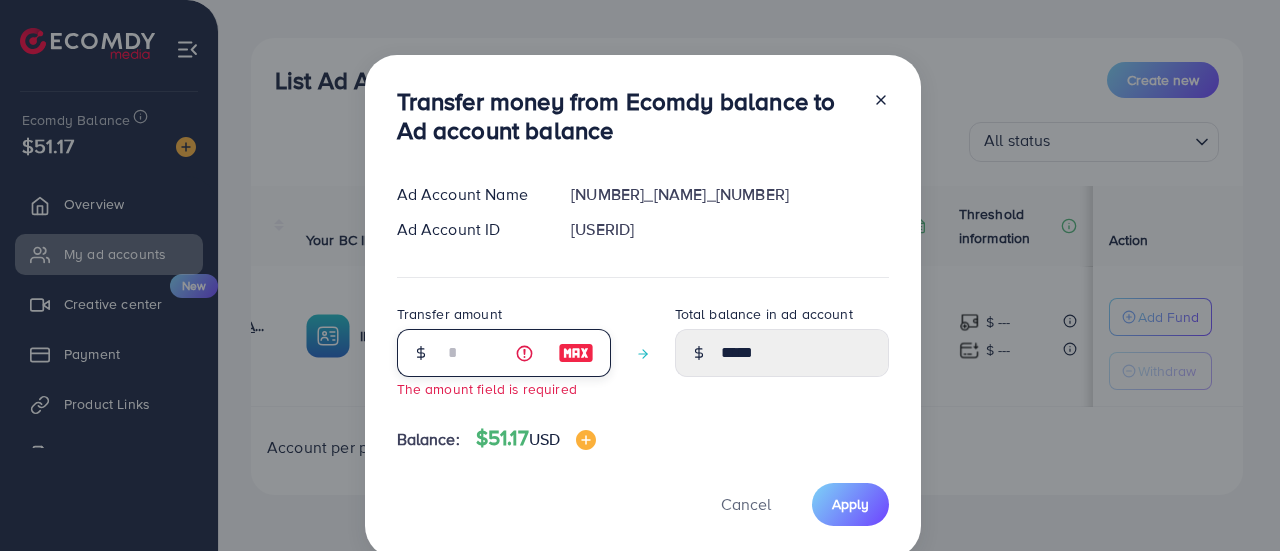 type on "****" 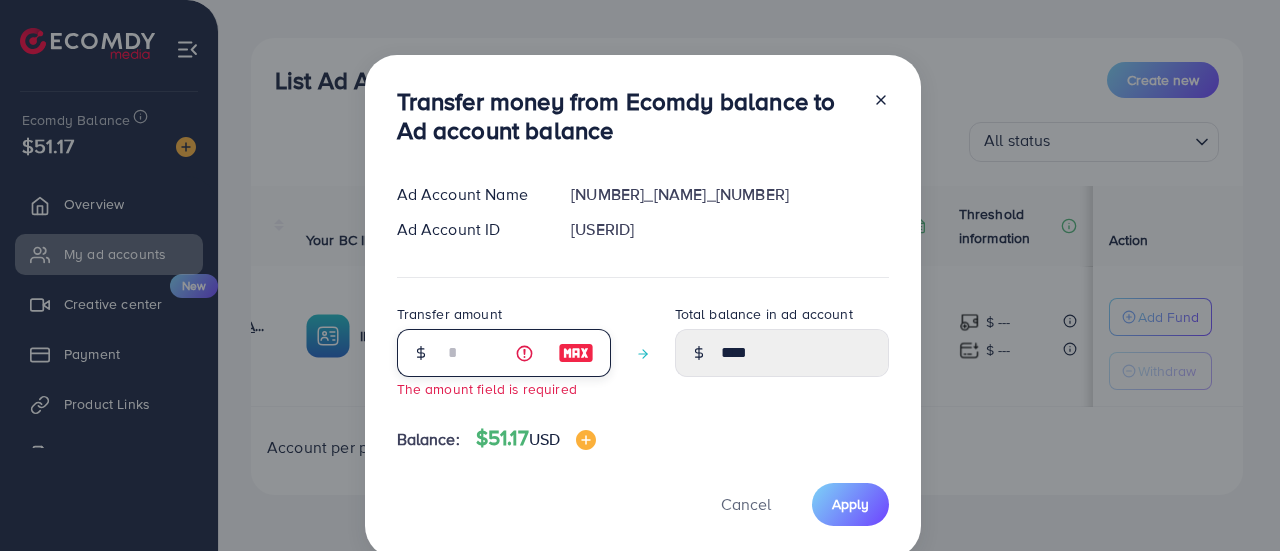 type on "*" 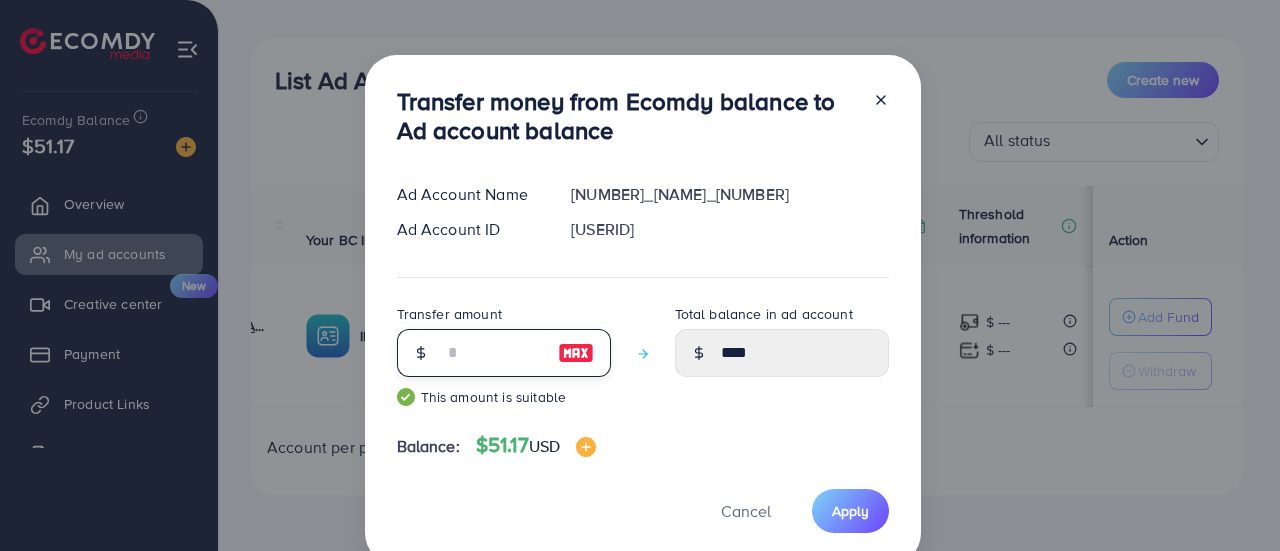 type on "*****" 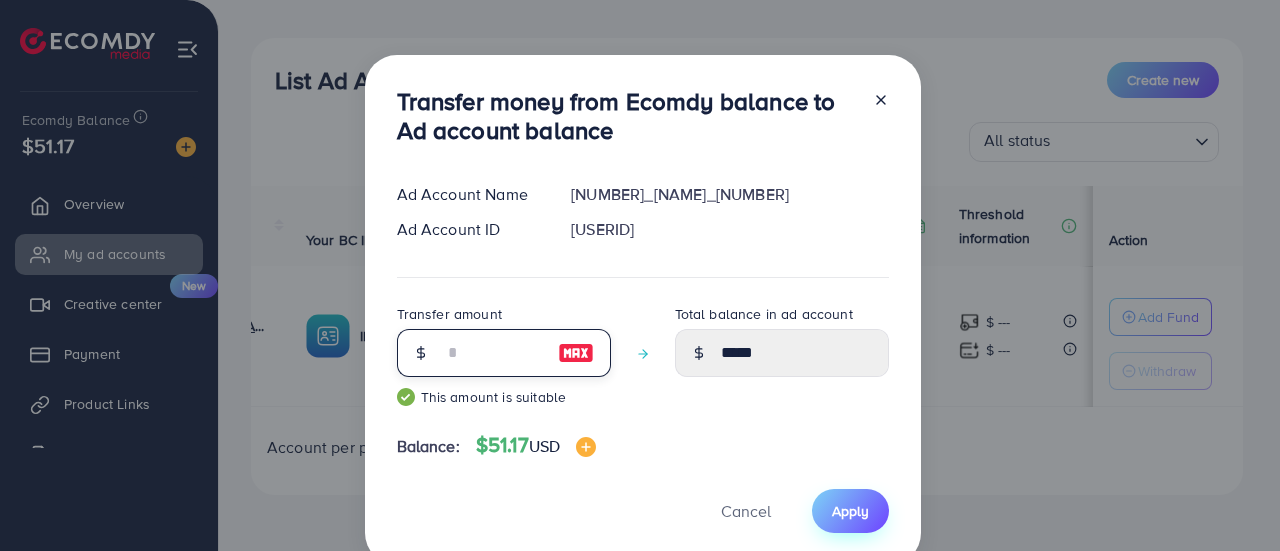 type on "**" 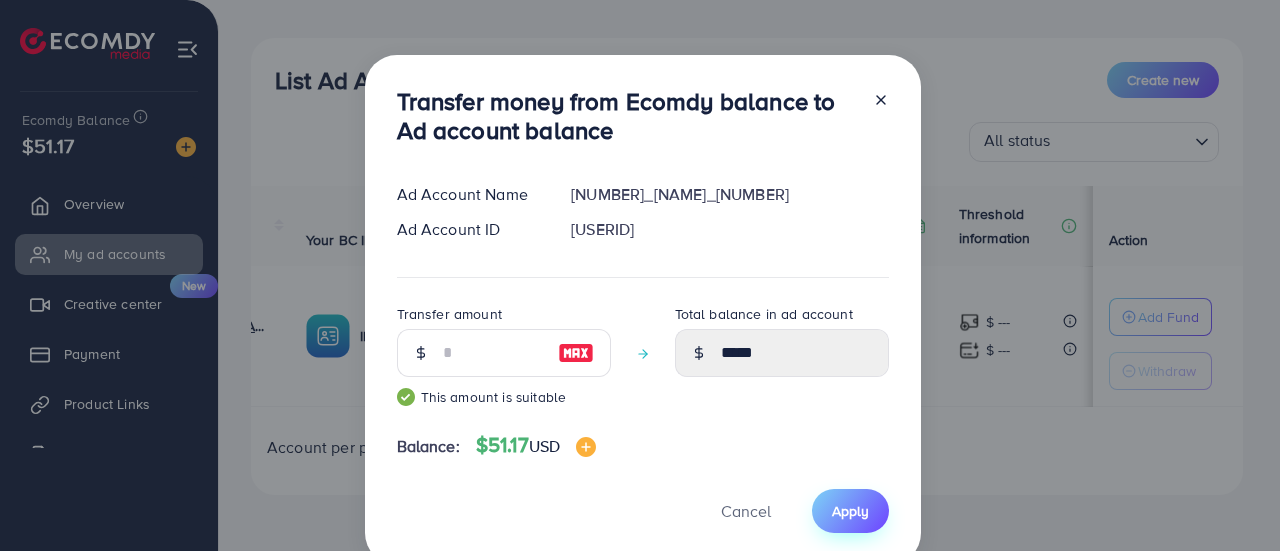 click on "Apply" at bounding box center [850, 511] 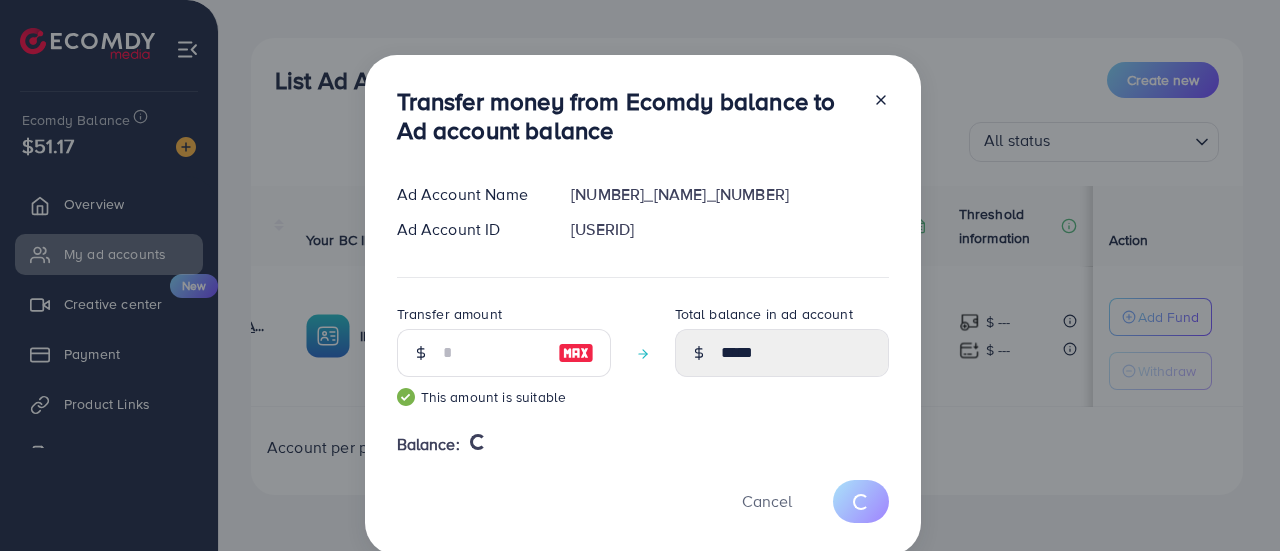 type 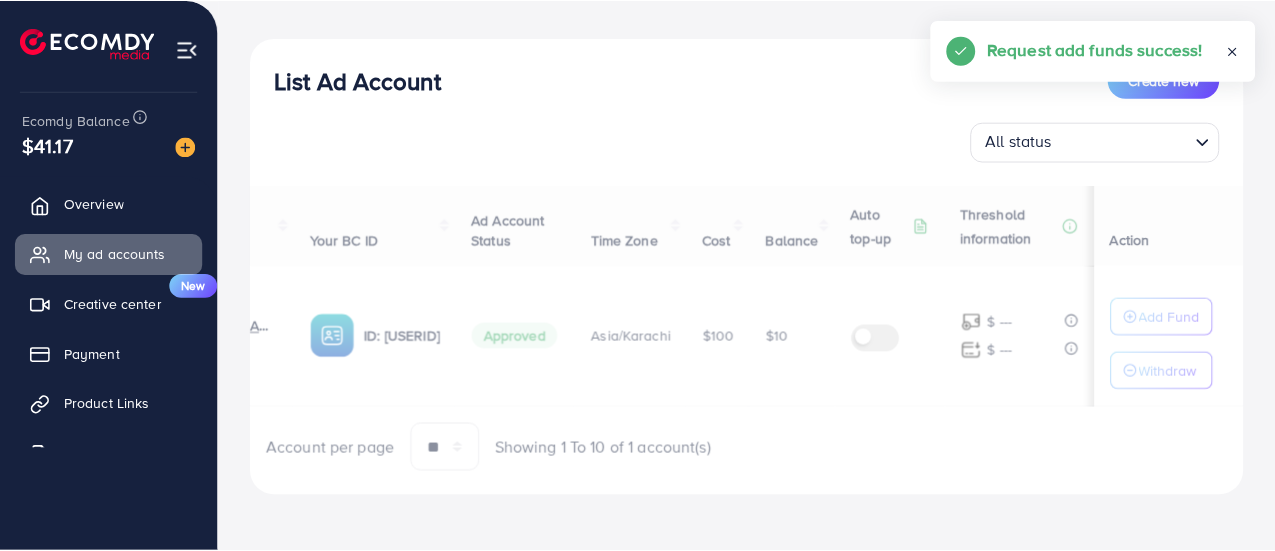 scroll, scrollTop: 0, scrollLeft: 191, axis: horizontal 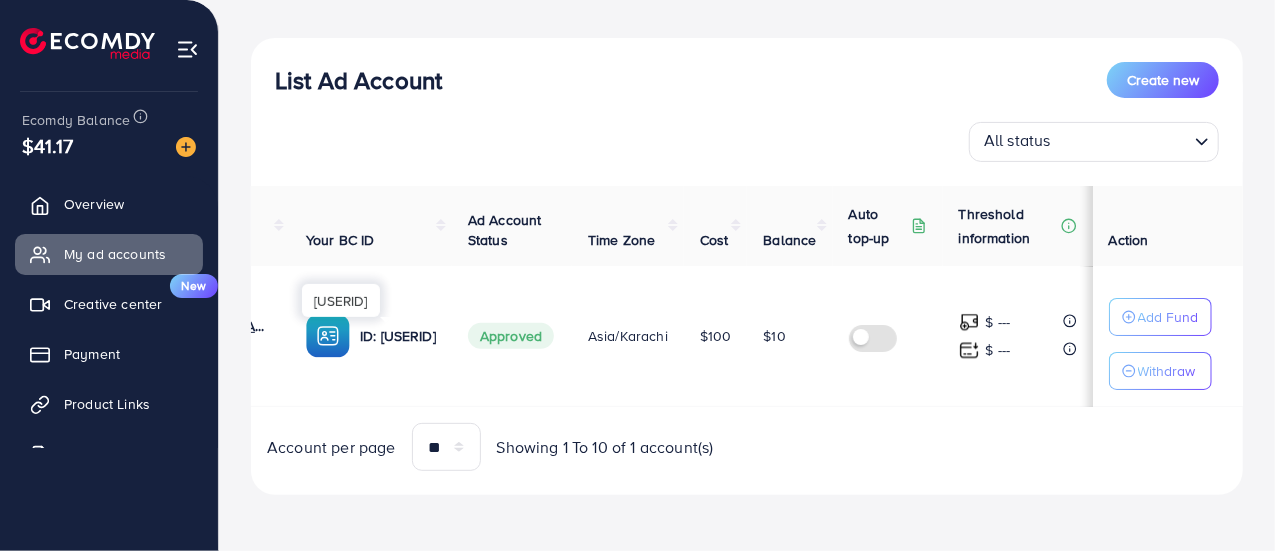 click on "ID: [USERID]" at bounding box center [398, 336] 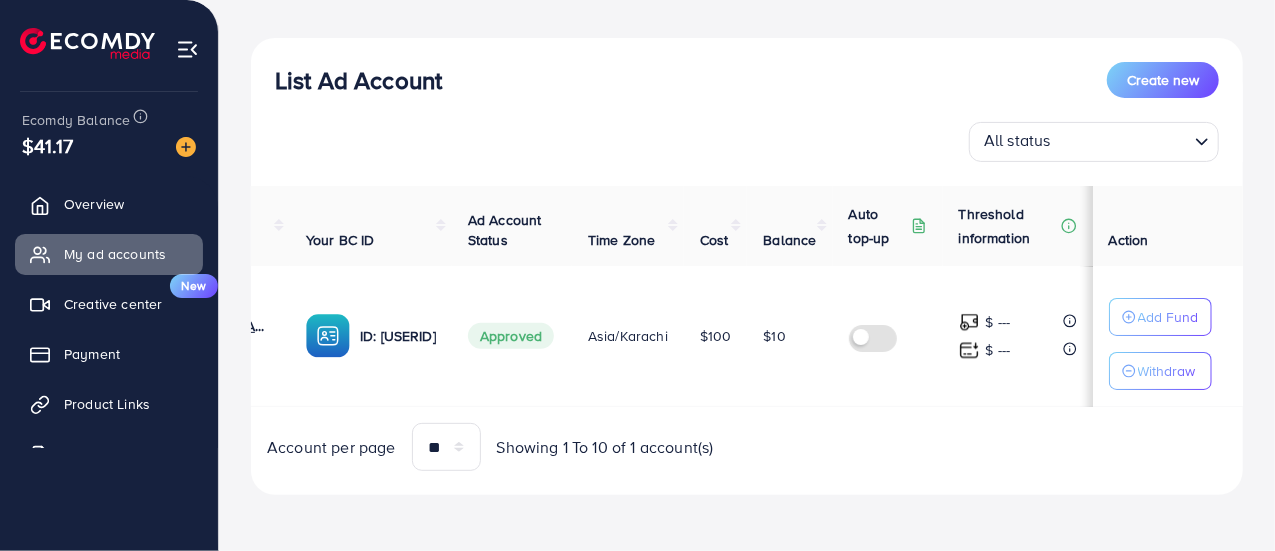 scroll, scrollTop: 0, scrollLeft: 0, axis: both 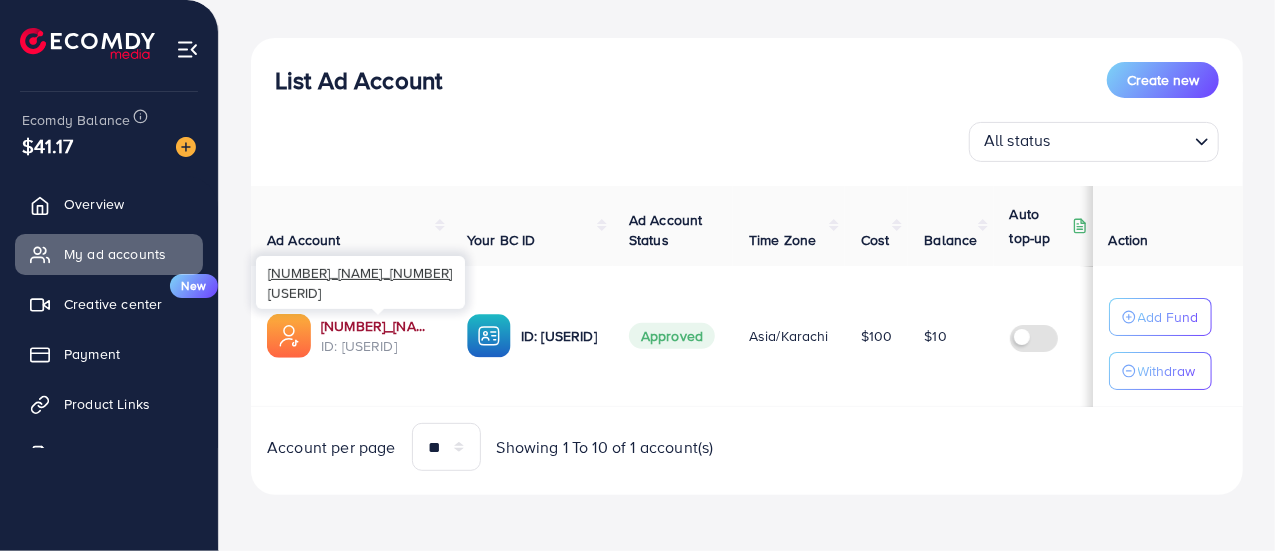 click on "[NUMBER]_[NAME]_[NUMBER]" at bounding box center (378, 326) 